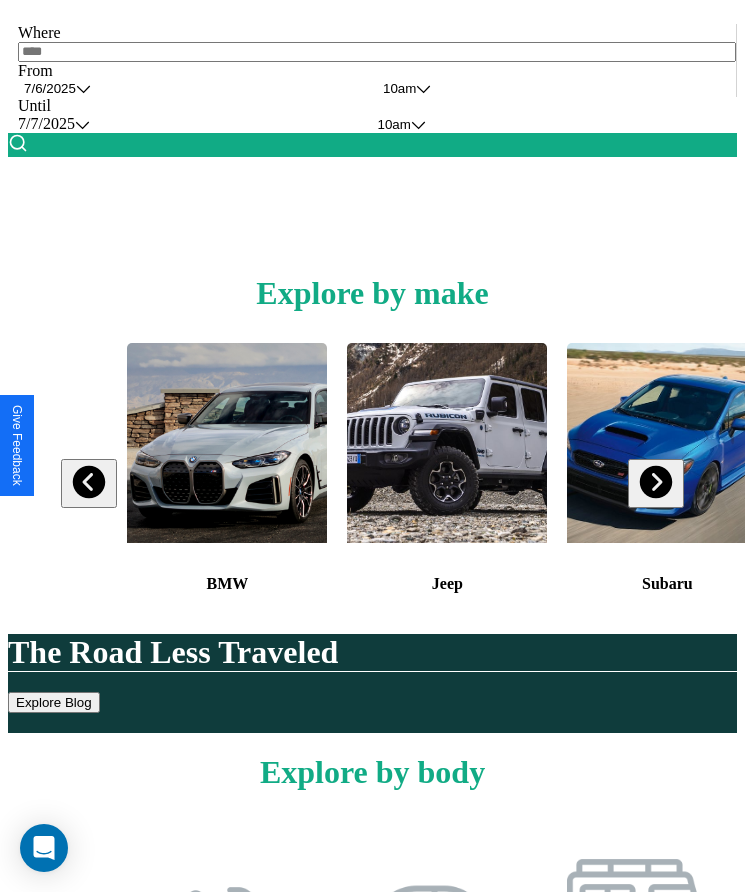 scroll, scrollTop: 334, scrollLeft: 0, axis: vertical 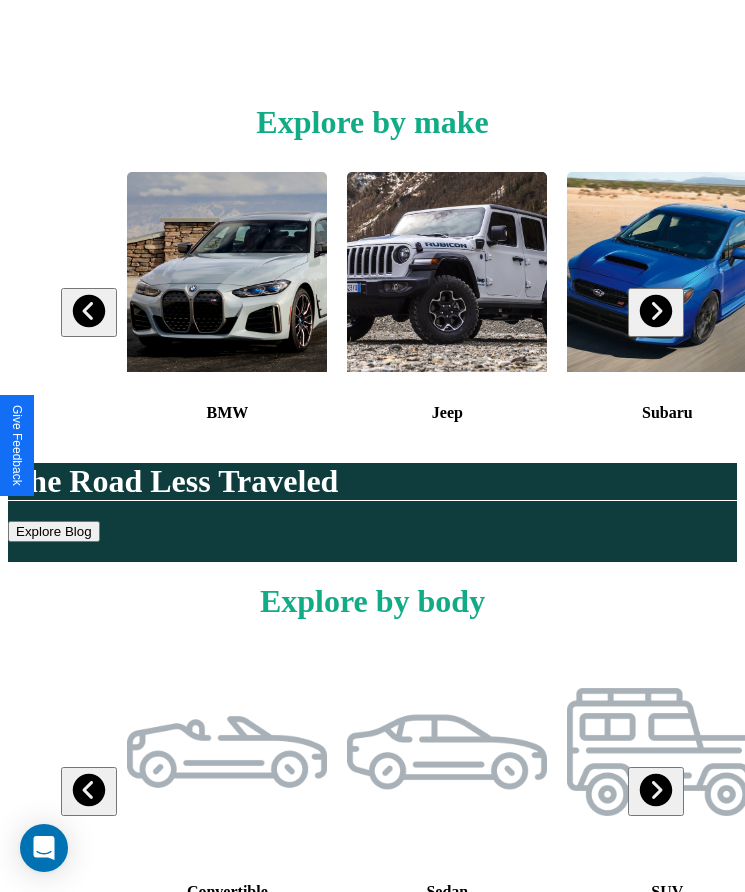 click at bounding box center (655, 311) 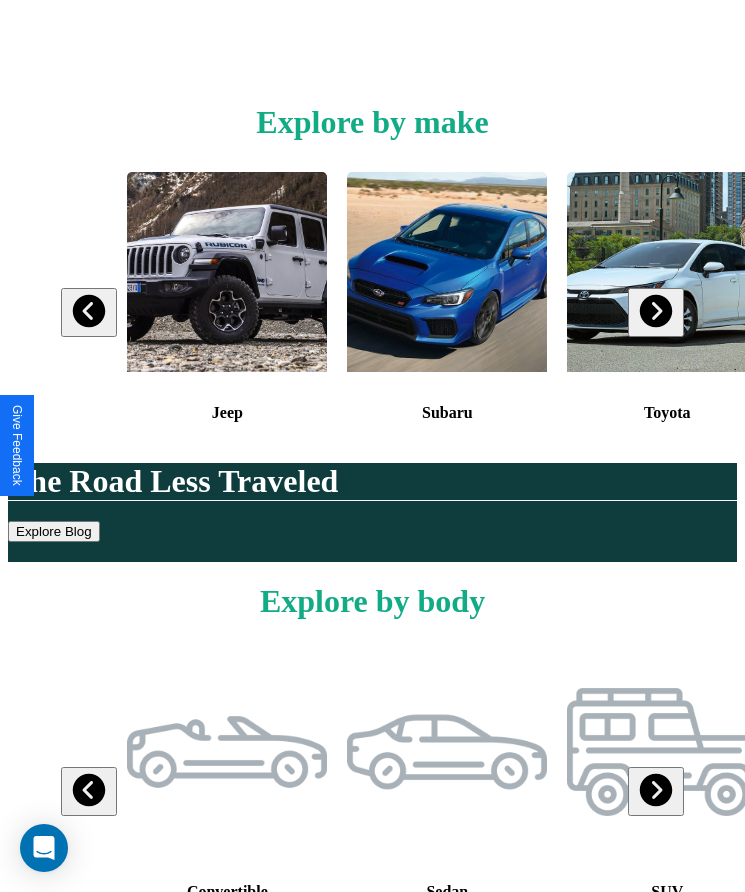 click at bounding box center [655, 311] 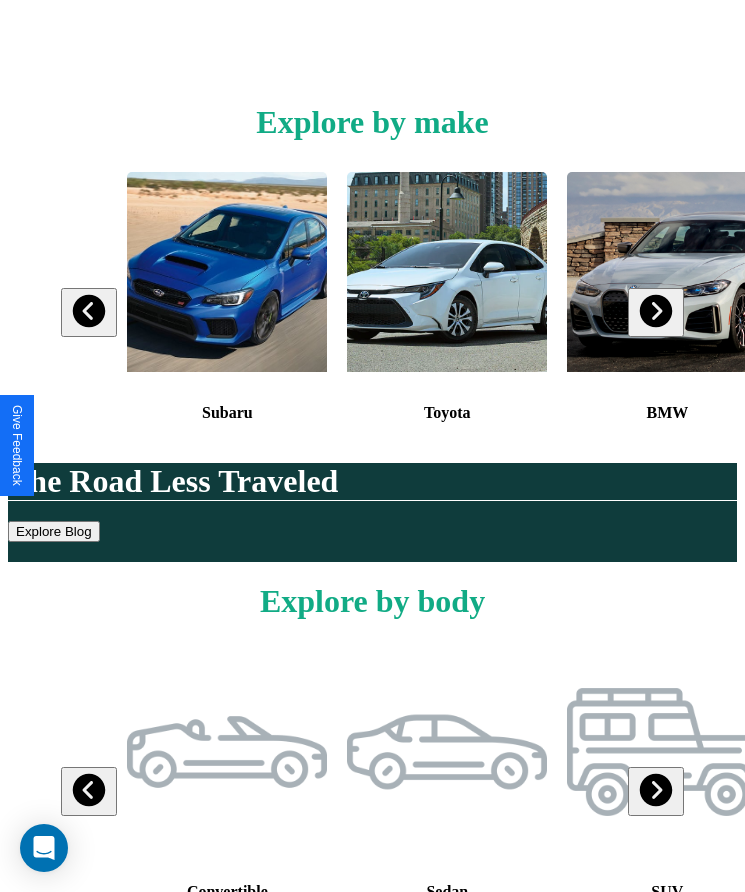 click at bounding box center [655, 311] 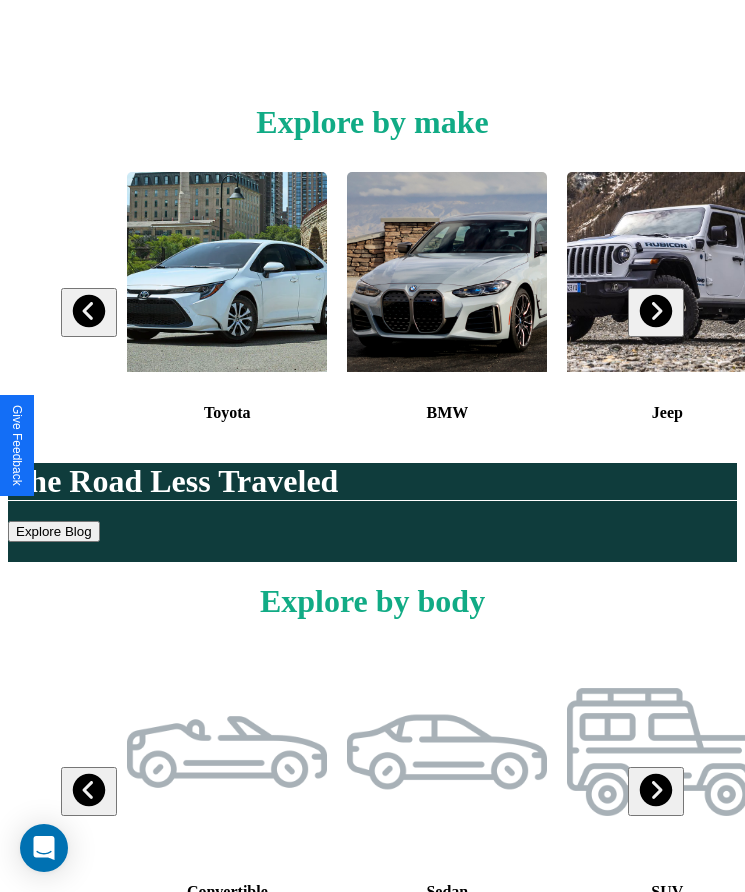 click at bounding box center (89, 311) 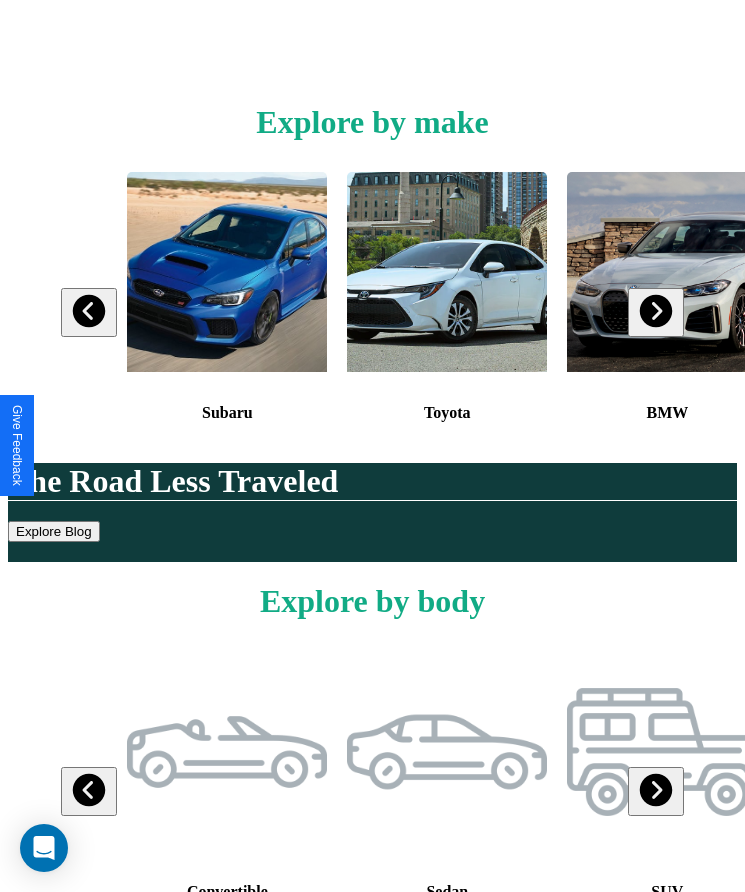 click at bounding box center (655, 311) 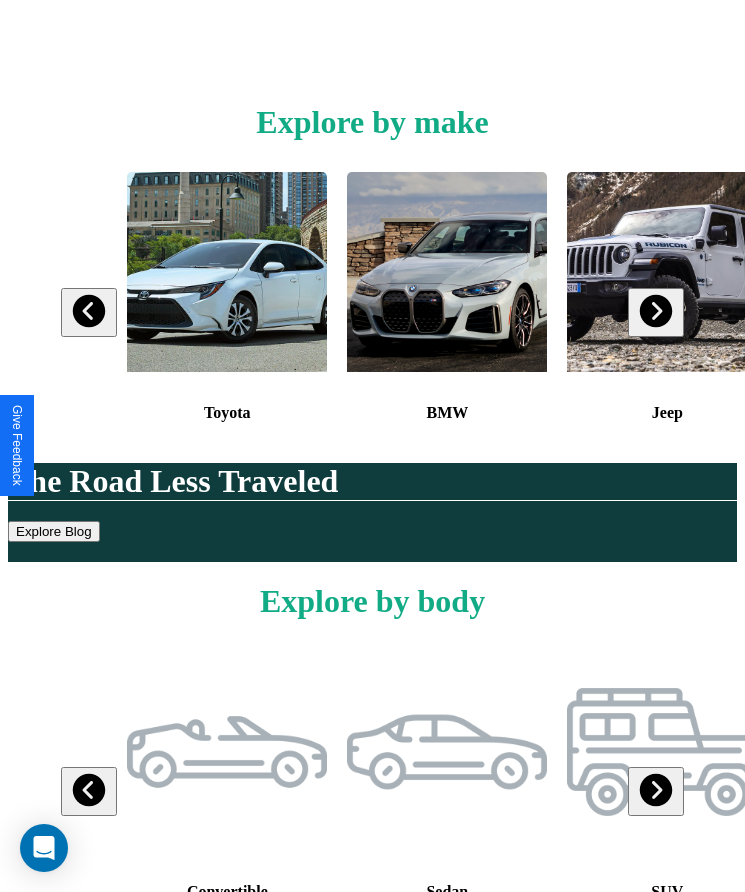 click at bounding box center [227, 272] 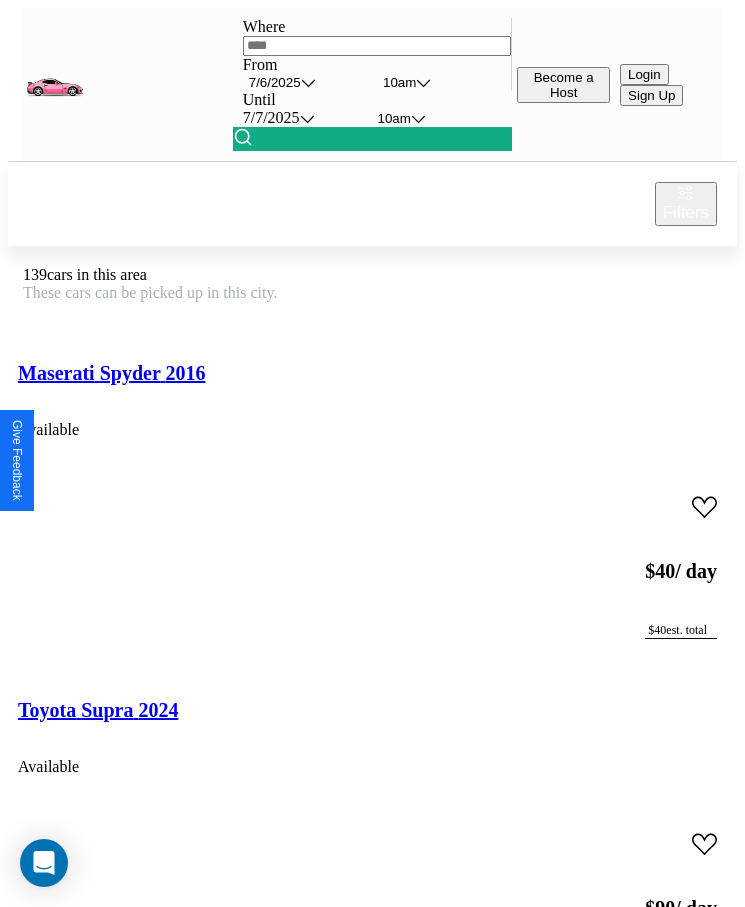scroll, scrollTop: 48, scrollLeft: 0, axis: vertical 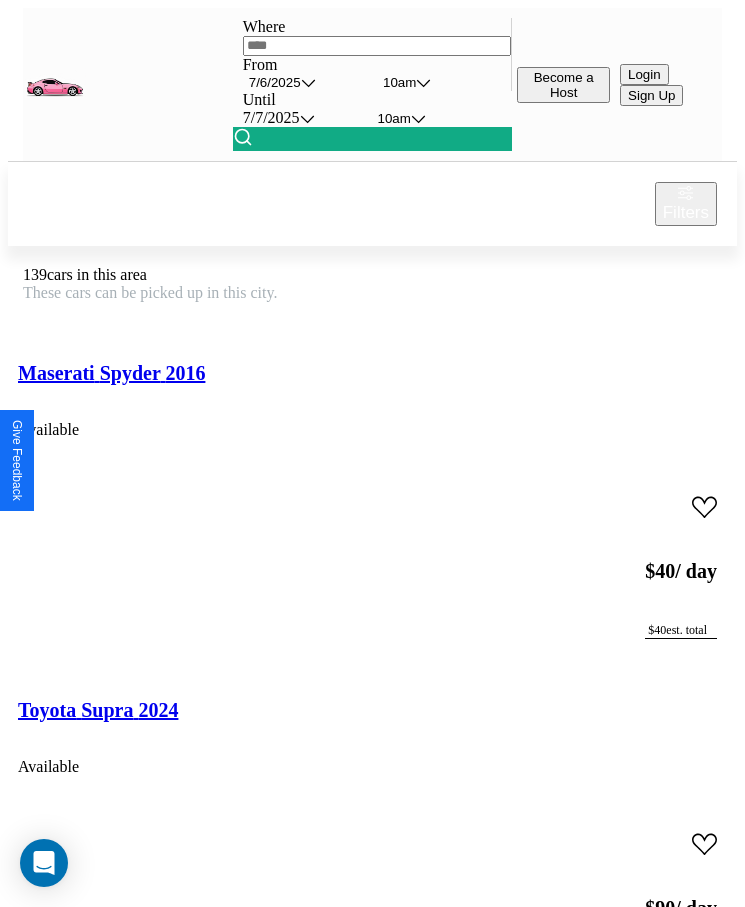 click on "Filters" at bounding box center (686, 213) 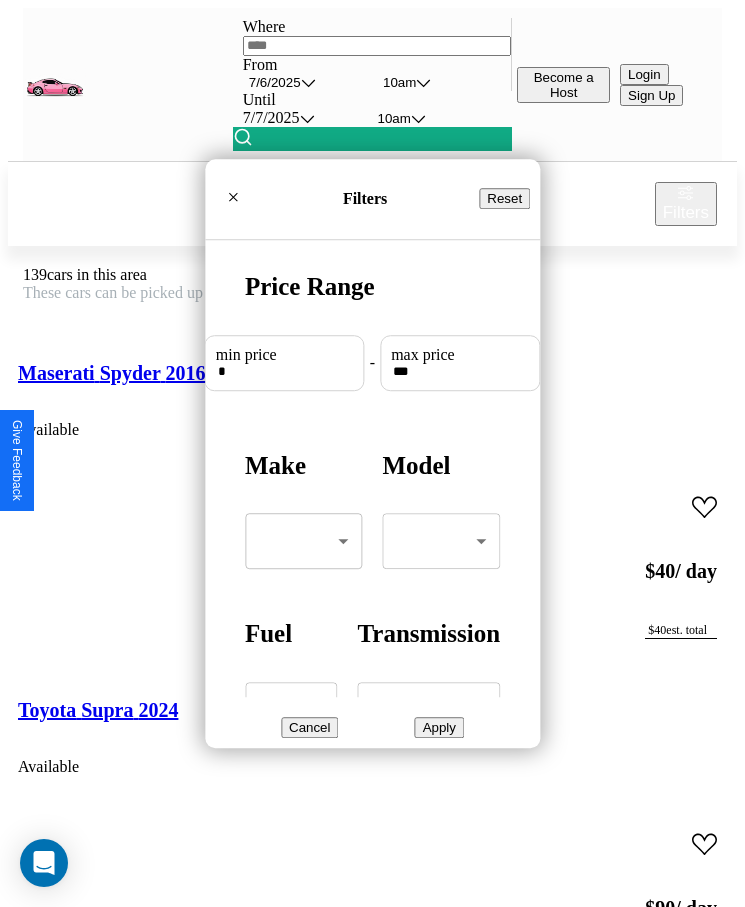 click on "CarGo Where From 7 / 6 / [YEAR] 10am Until 7 / 7 / [YEAR] 10am Become a Host Login Sign Up [CITY] Filters 139  cars in this area These cars can be picked up in this city. Maserati   Spyder   2016 Available $ 40  / day $ 40  est. total Toyota   Supra   2024 Available $ 90  / day $ 90  est. total Chrysler   Grand Voyager   2014 Available $ 200  / day $ 200  est. total Maserati   Grancabrio   2016 Available $ 60  / day $ 60  est. total Lamborghini   Murcielago   2023 Available $ 100  / day $ 100  est. total Land Rover   Defender   2018 Available $ 150  / day $ 150  est. total Infiniti   JX35   2023 Unavailable $ 90  / day $ 90  est. total Infiniti   G35   2023 Available $ 80  / day $ 80  est. total Chevrolet   Cruze Limited   2016 Available $ 150  / day $ 150  est. total Bentley   Flying Spur   2021 Available $ 120  / day $ 120  est. total Lincoln   LS   2019 Available $ 150  / day $ 150  est. total Ferrari   308 Convertible   2019 Available $ 130  / day $ 130  est. total Hyundai   Kona N   2014 Unavailable $ 170 $" at bounding box center [372, 23611] 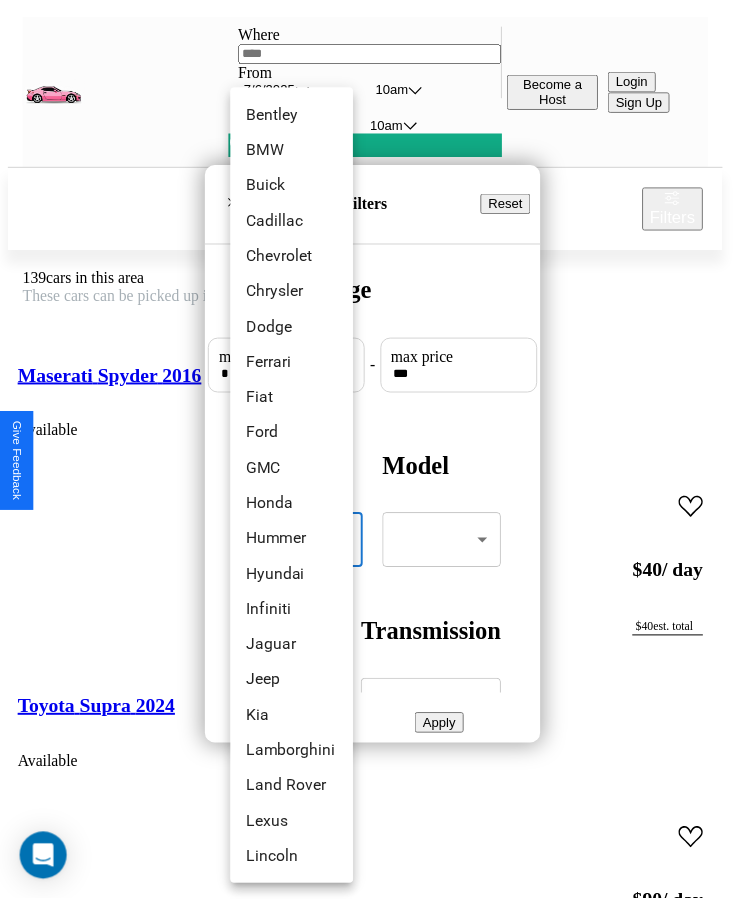scroll, scrollTop: 197, scrollLeft: 0, axis: vertical 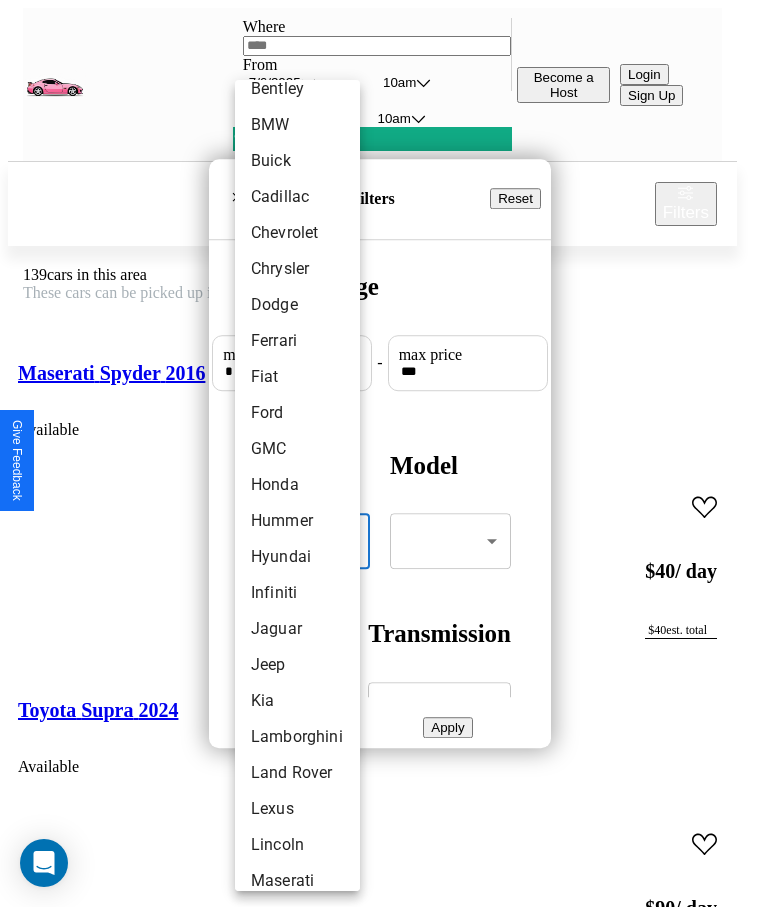click on "Honda" at bounding box center [297, 485] 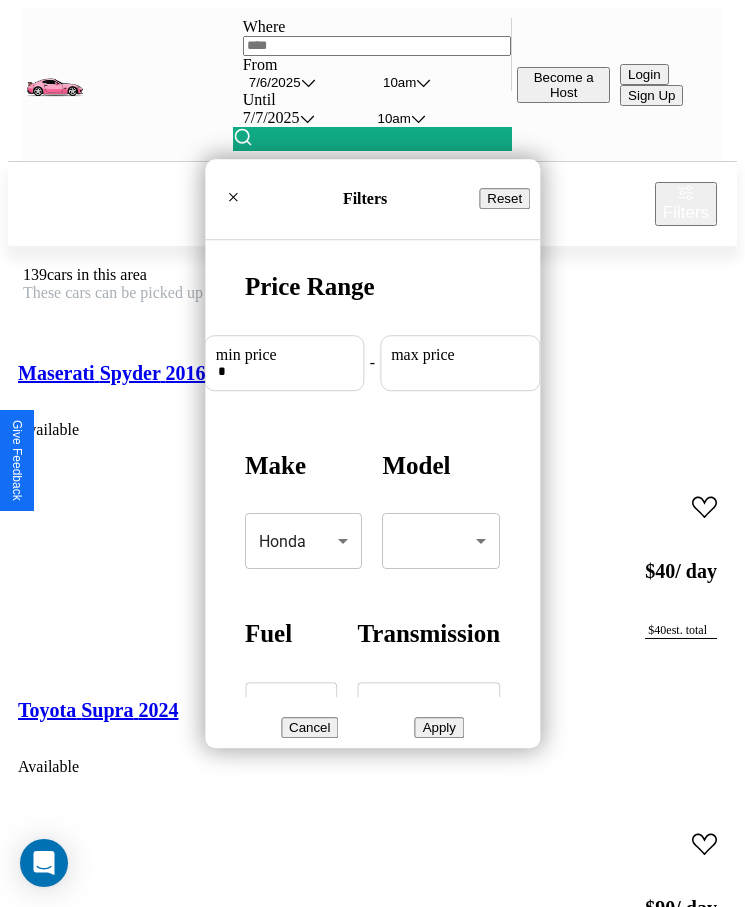 scroll, scrollTop: 0, scrollLeft: 74, axis: horizontal 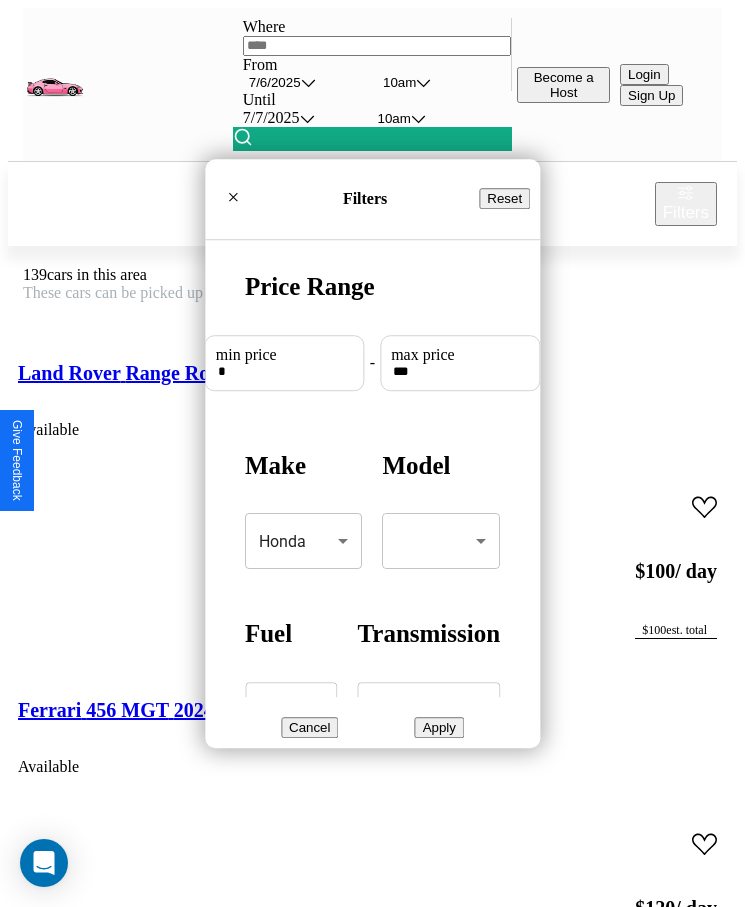 type on "***" 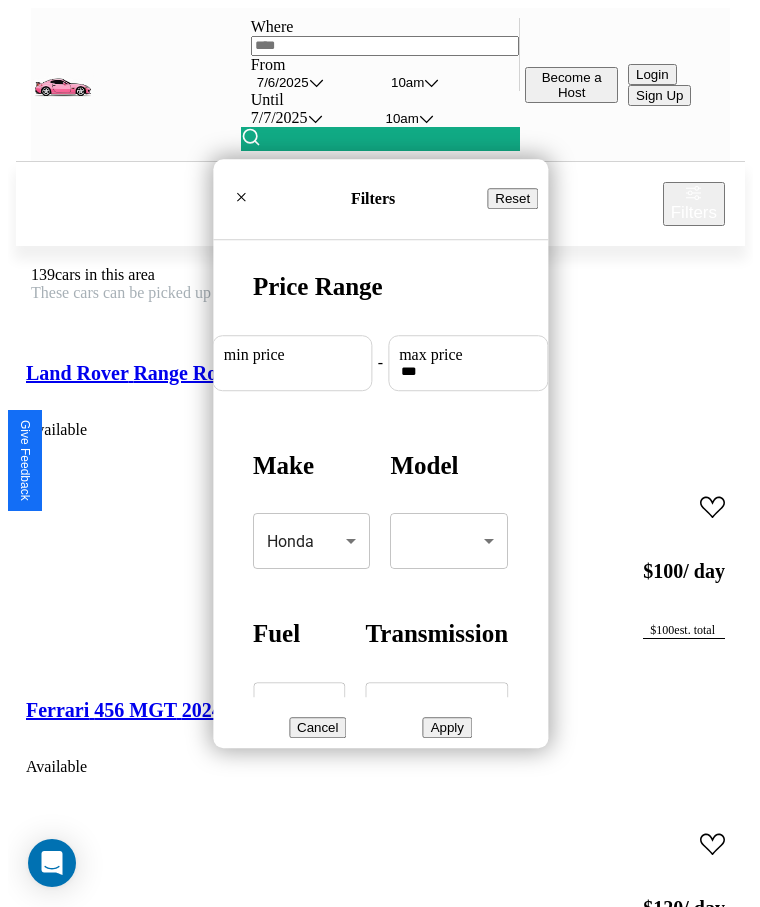 scroll, scrollTop: 0, scrollLeft: 0, axis: both 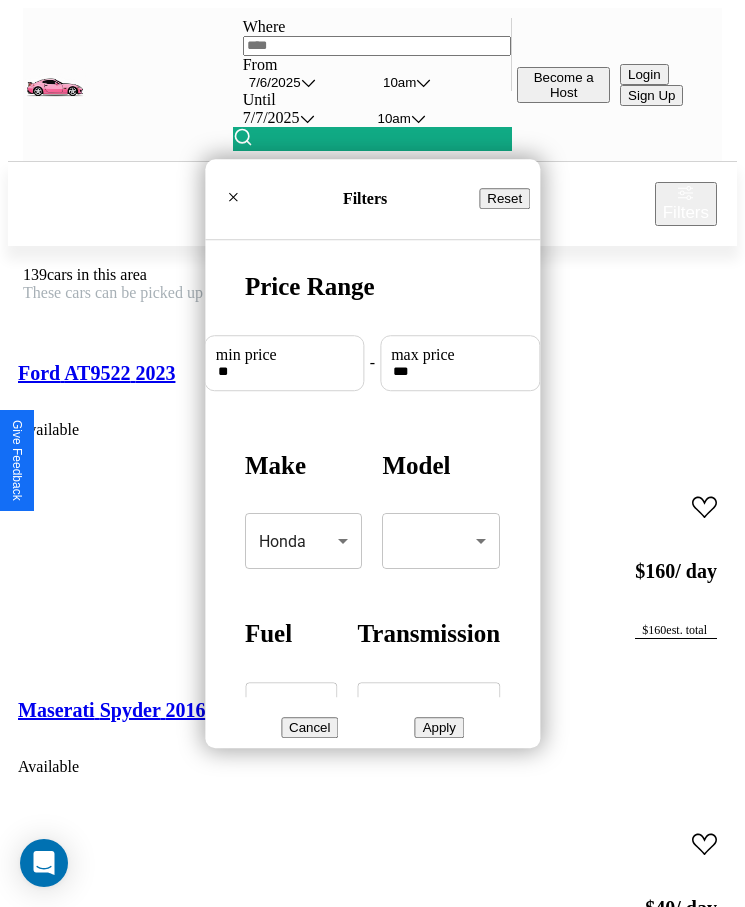 type on "**" 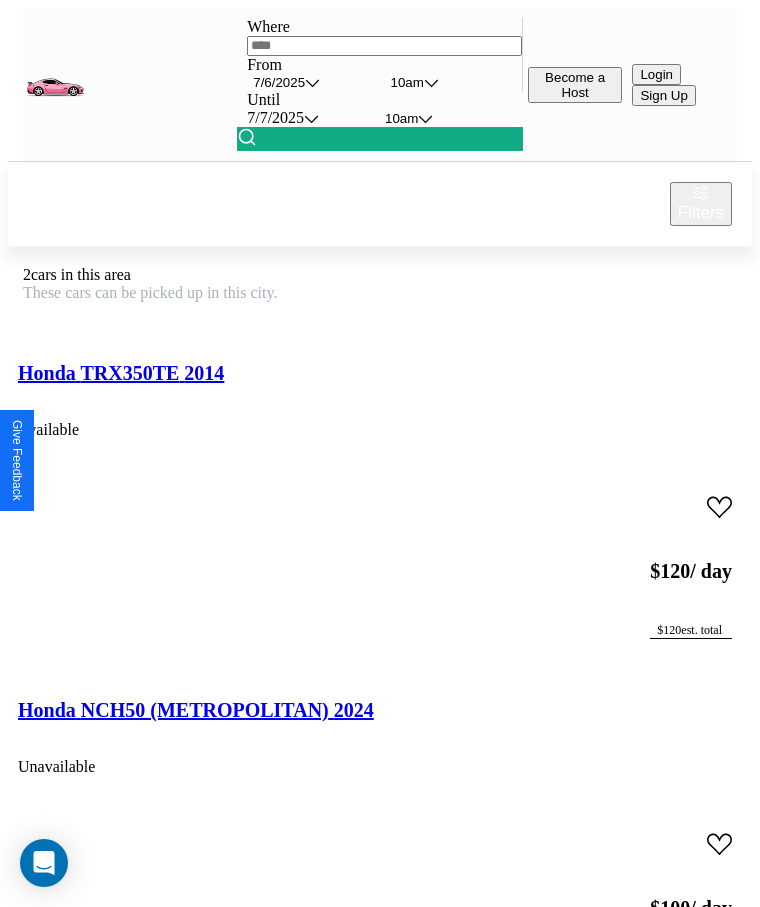 click on "Honda   NCH50 (METROPOLITAN)   2024" at bounding box center (196, 710) 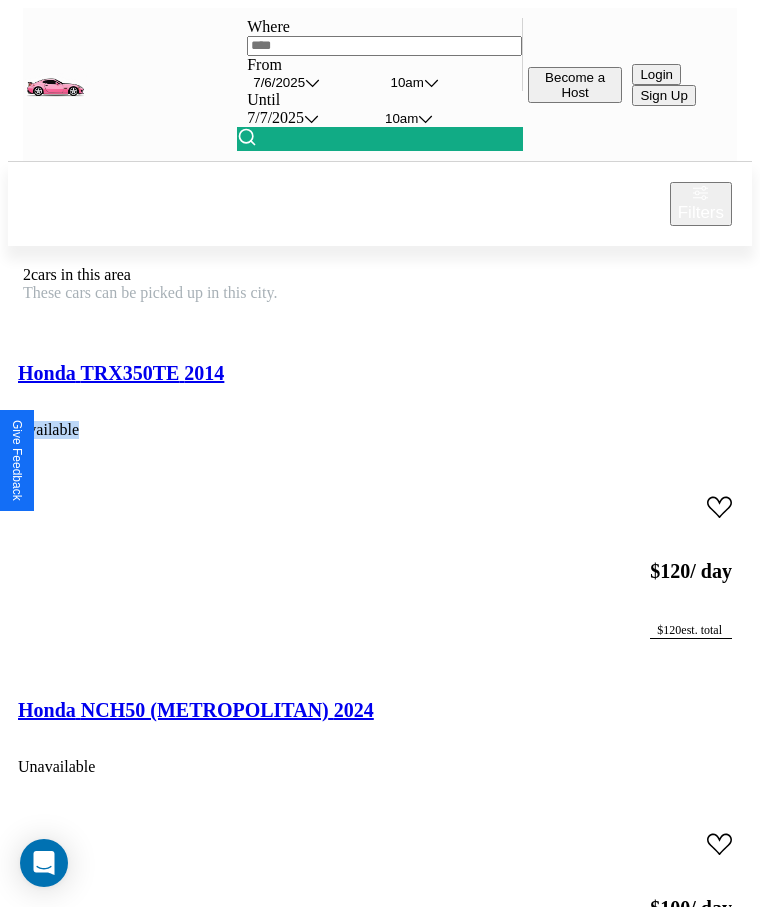 click on "Honda   TRX350TE   2014 Available" at bounding box center (380, 398) 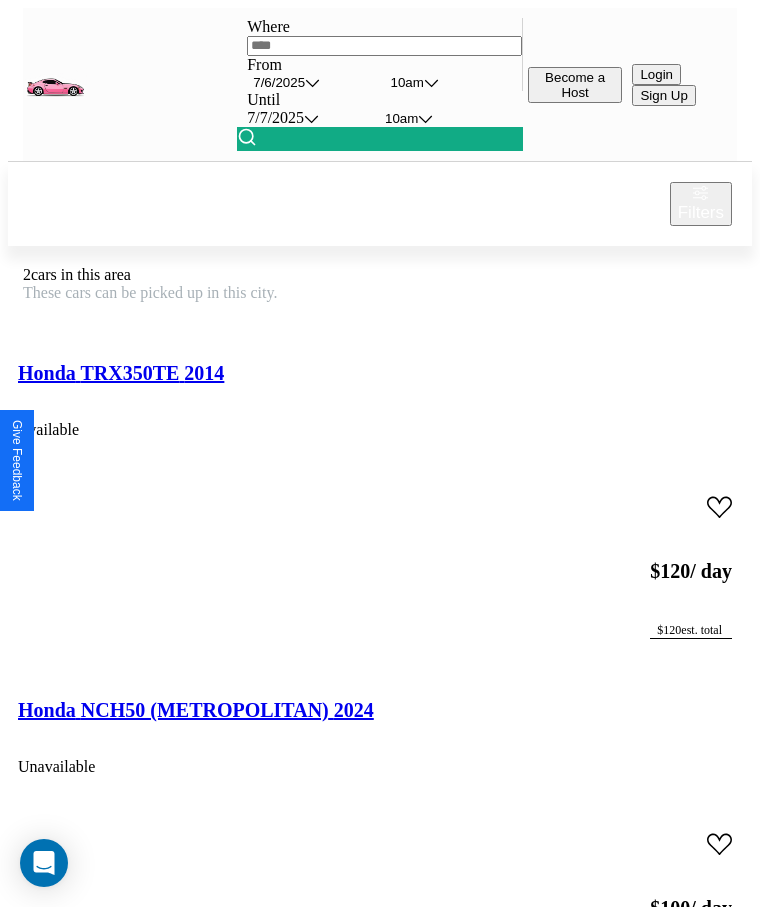 click on "Honda   TRX350TE   2014 Available" at bounding box center [380, 398] 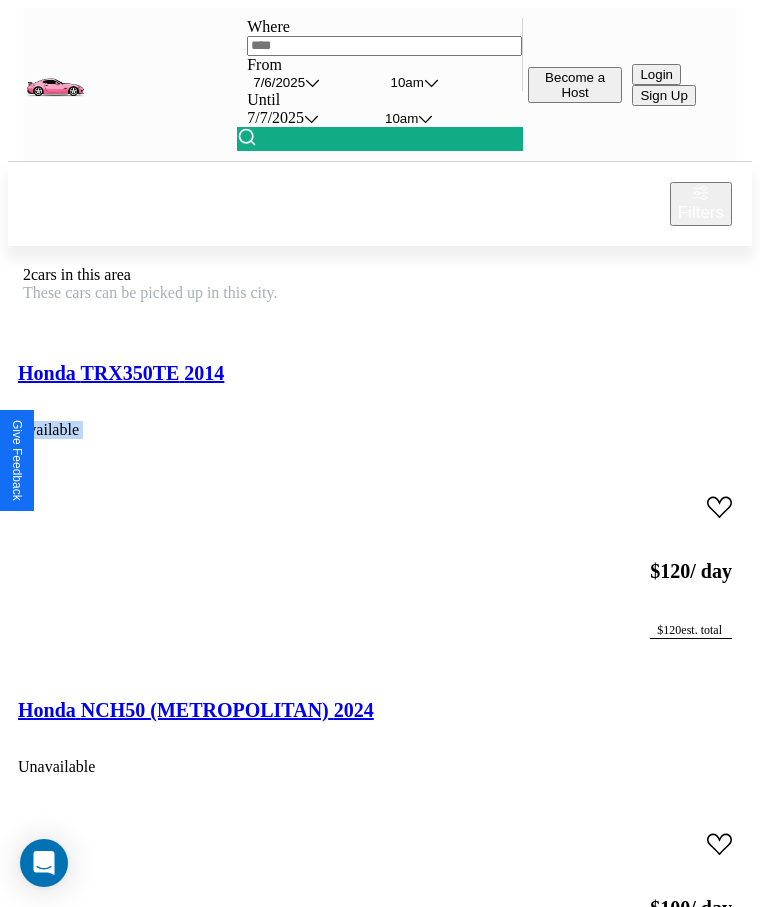 click on "Honda   TRX350TE   2014 Available" at bounding box center [380, 398] 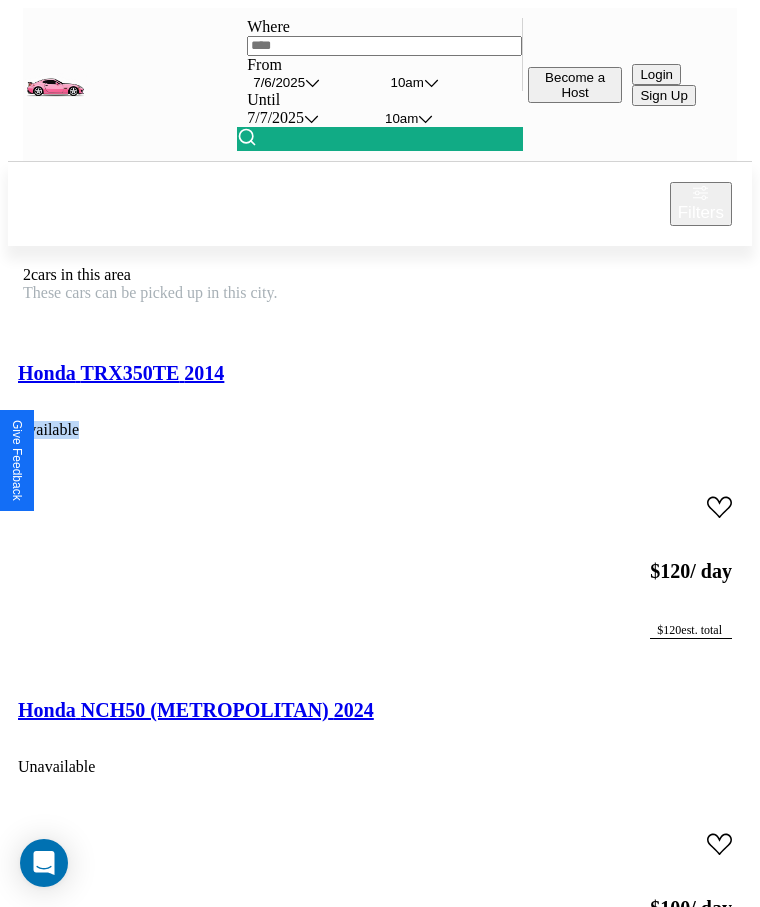 click on "Honda   TRX350TE   2014 Available" at bounding box center [380, 398] 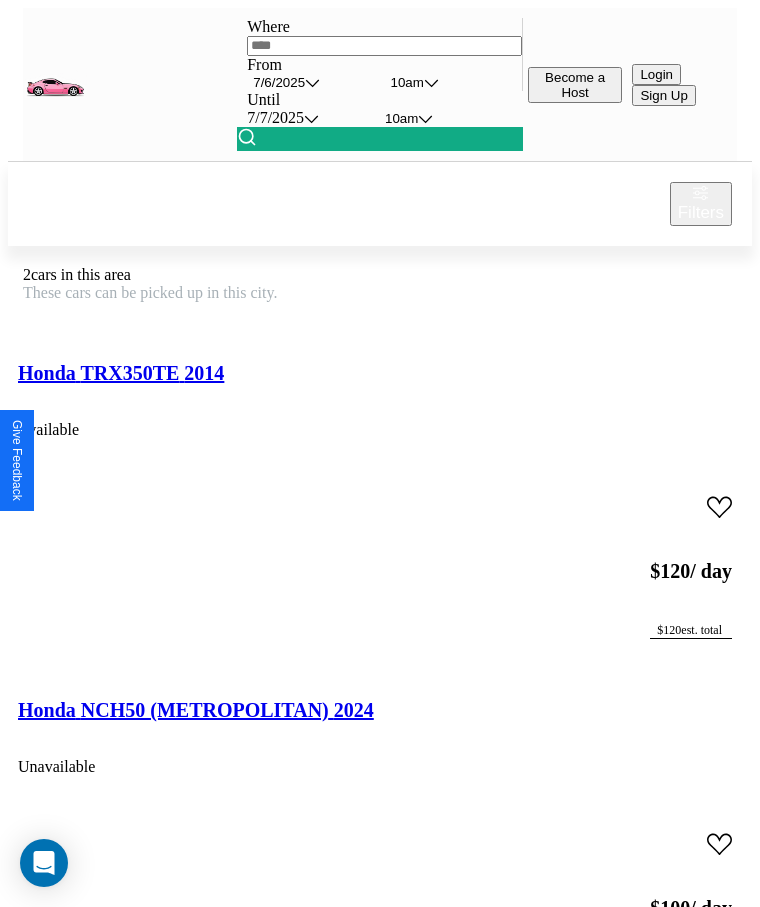 click on "Honda   TRX350TE   2014" at bounding box center [121, 373] 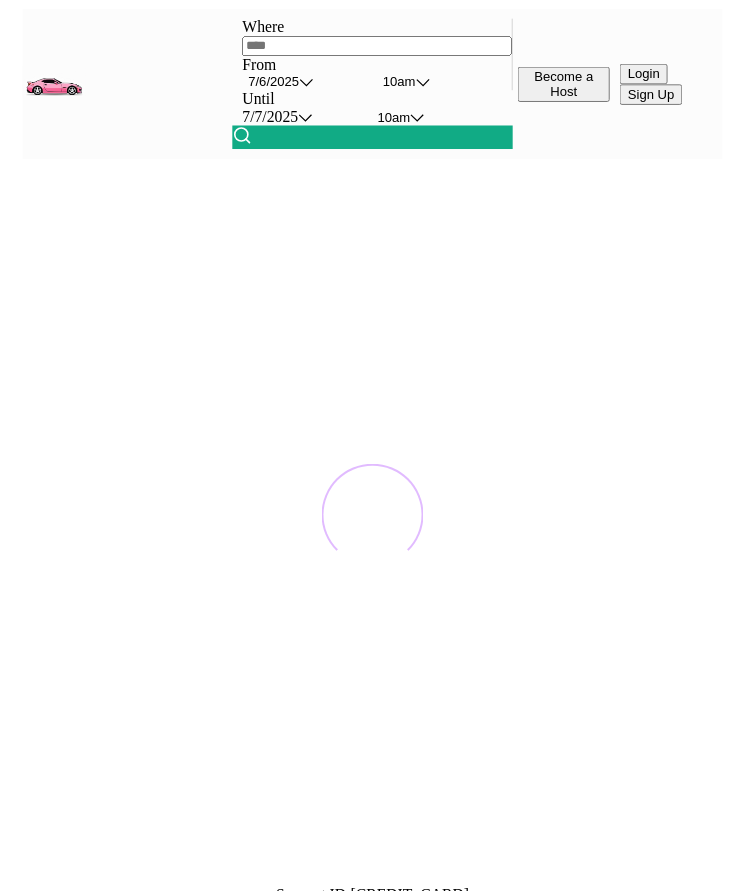 scroll, scrollTop: 0, scrollLeft: 0, axis: both 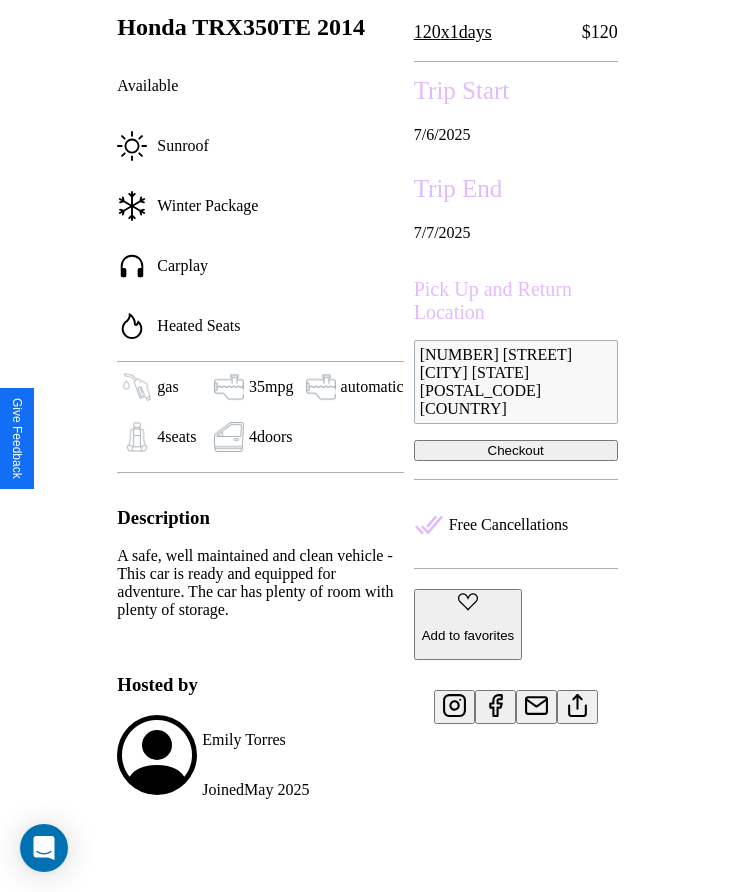 click on "Add to favorites" at bounding box center (468, 635) 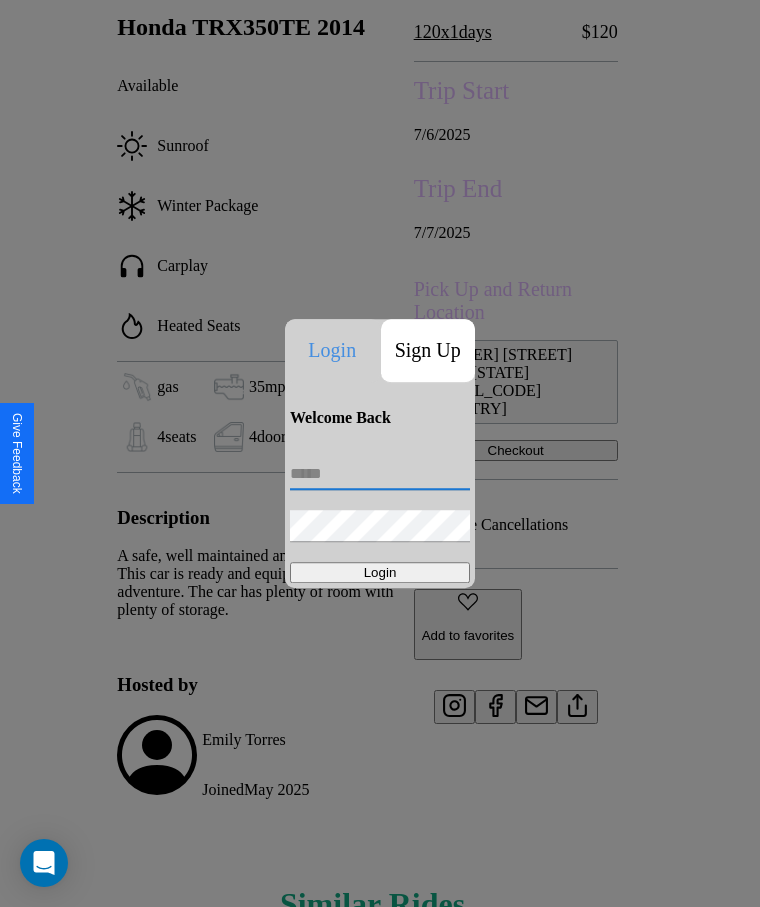 click at bounding box center (380, 474) 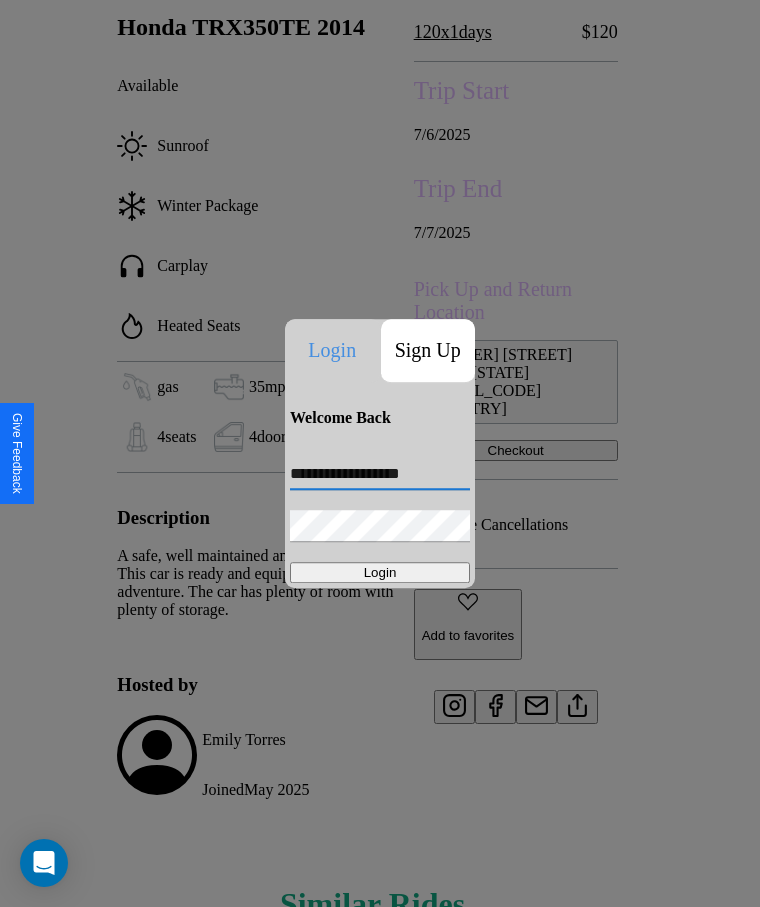 type on "**********" 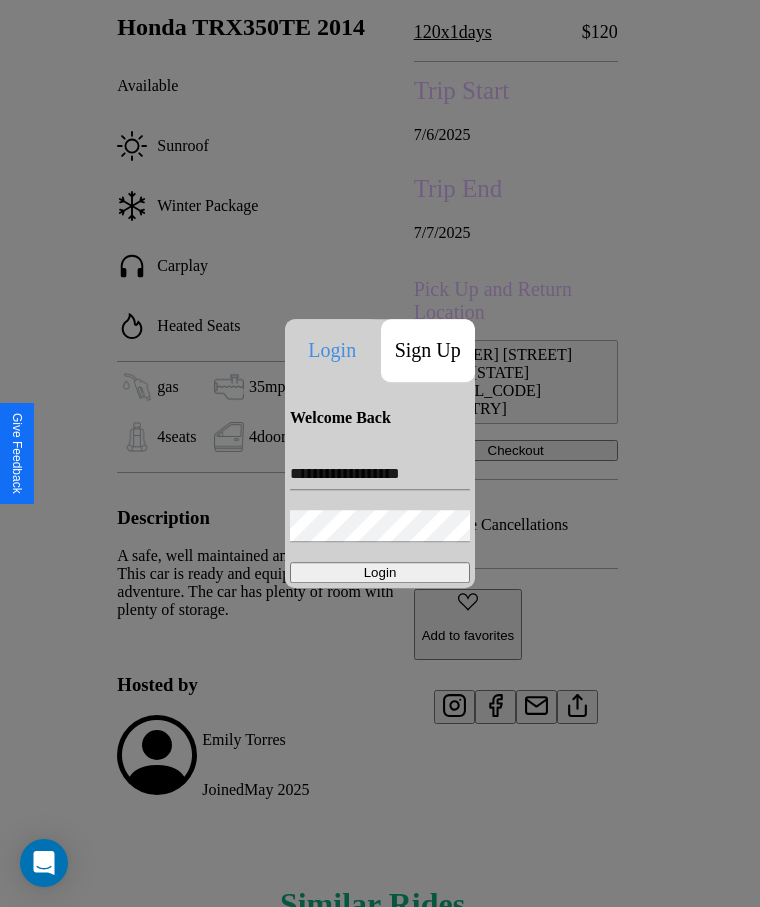 click on "Login" at bounding box center [380, 572] 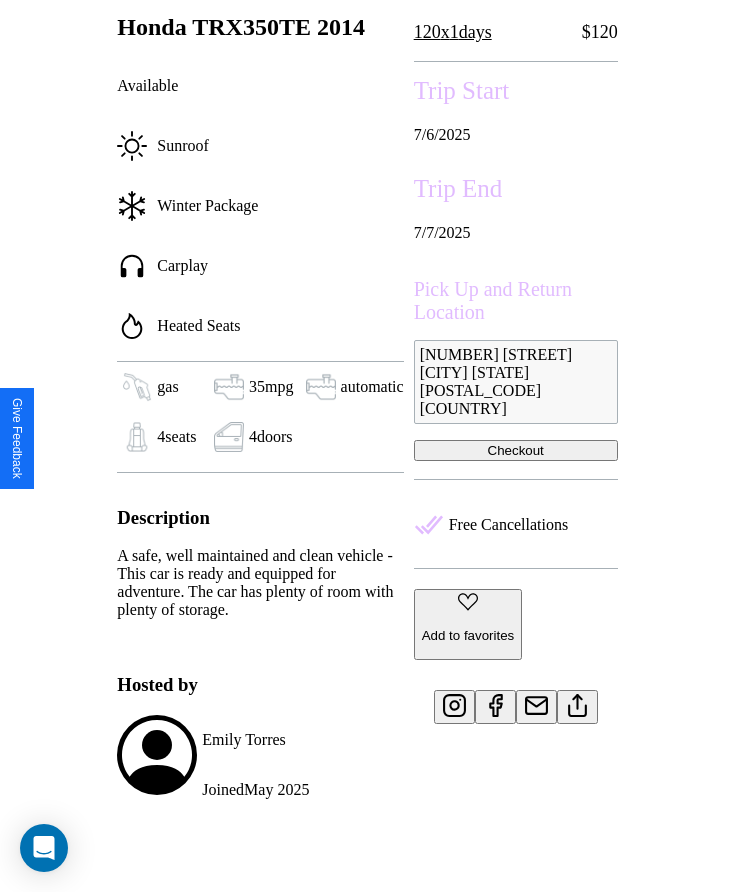 scroll, scrollTop: 539, scrollLeft: 0, axis: vertical 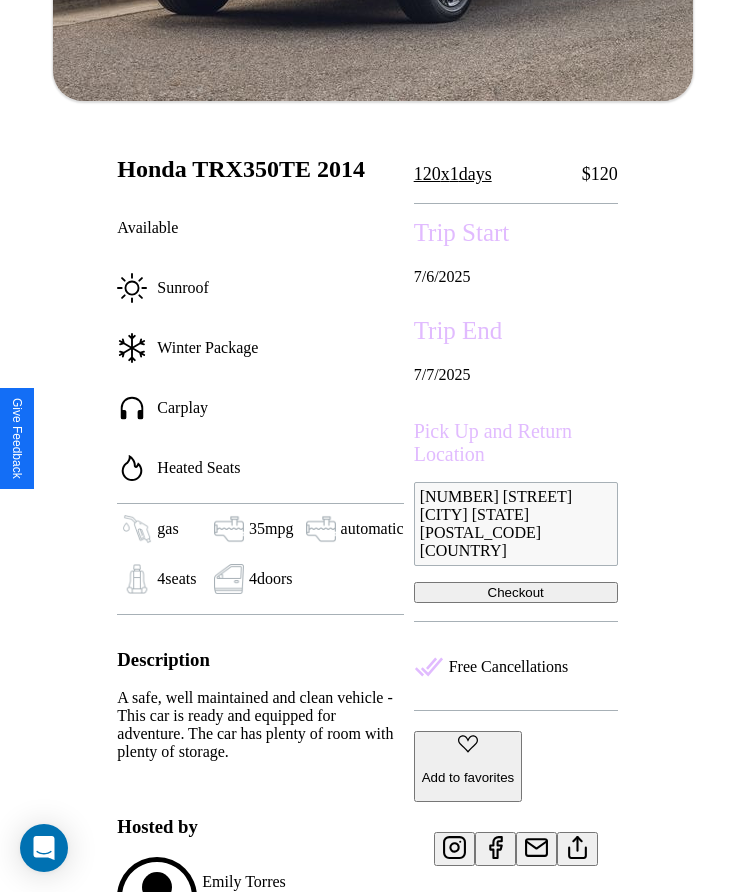 click on "Checkout" at bounding box center [516, 592] 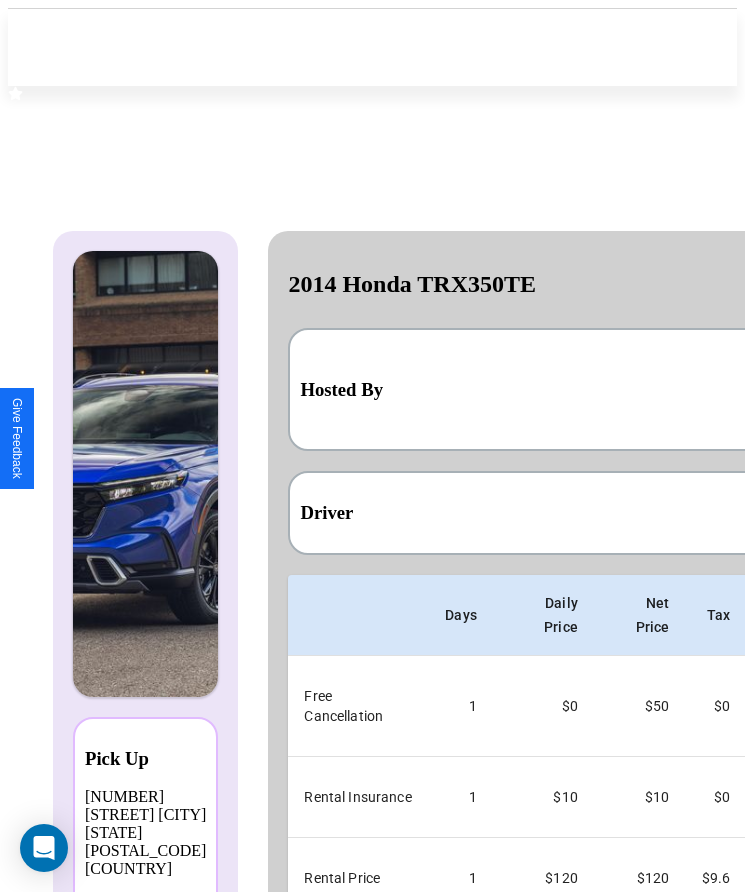 scroll, scrollTop: 0, scrollLeft: 118, axis: horizontal 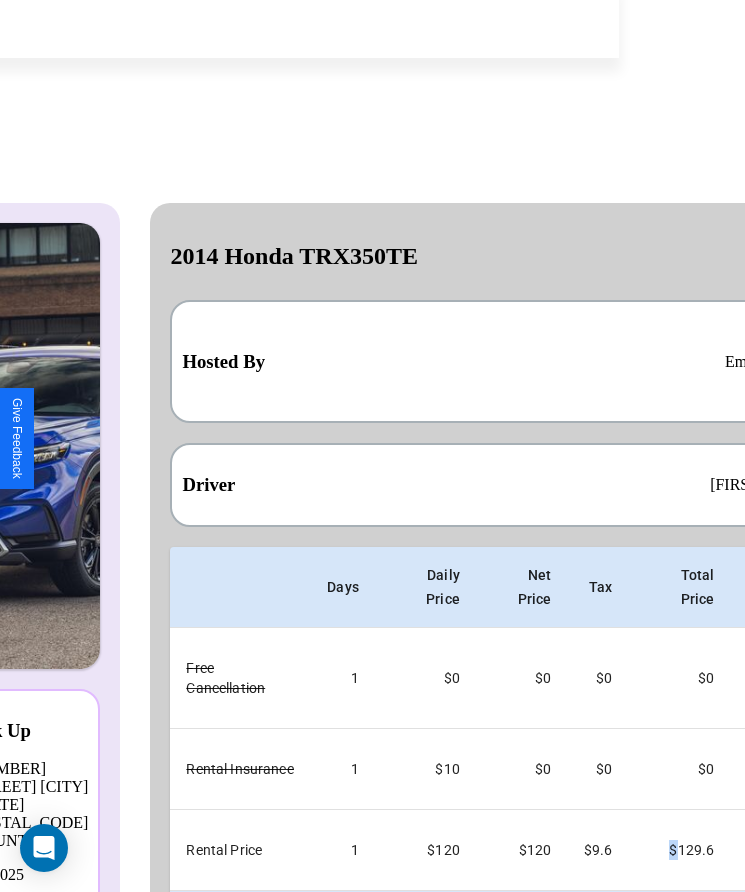 click on "Back" at bounding box center (267, 1019) 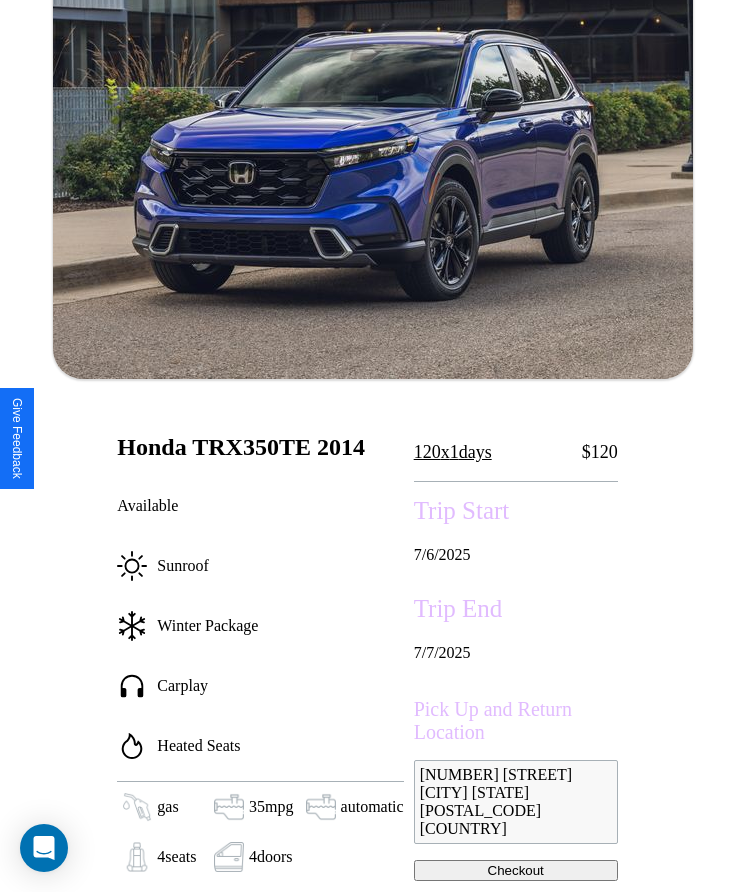 click on "7 / 6 / 2025" at bounding box center (516, 555) 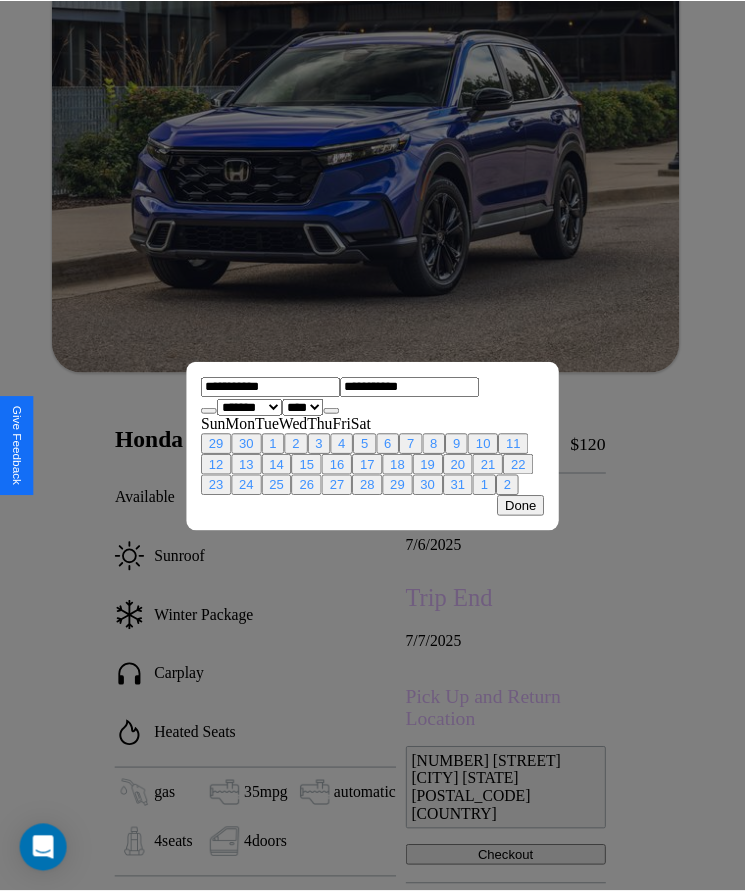 scroll, scrollTop: 0, scrollLeft: 0, axis: both 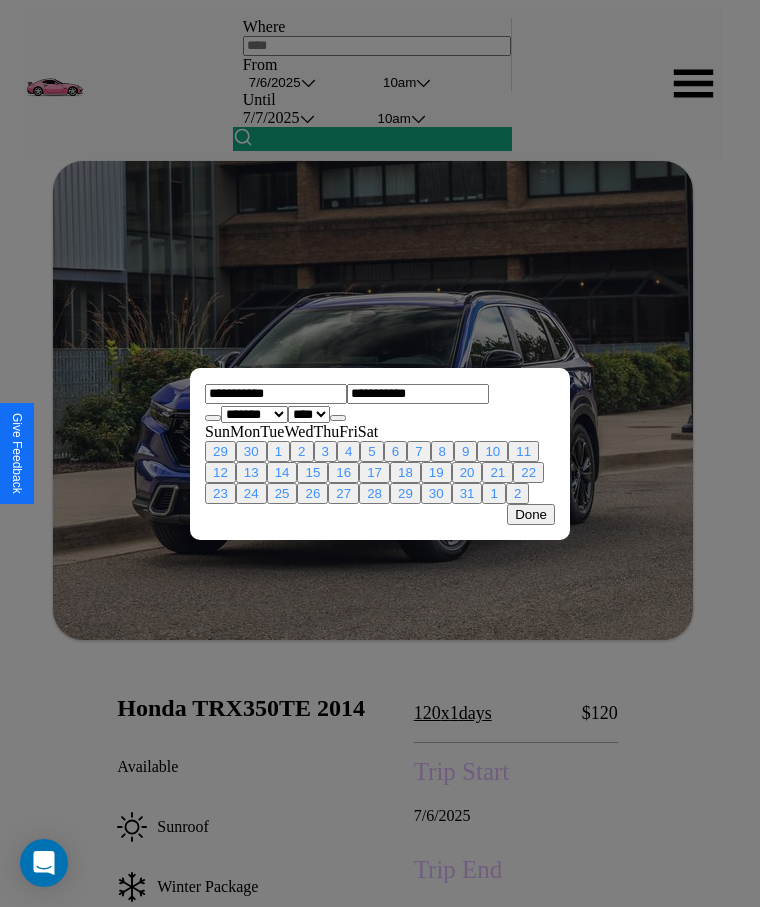click at bounding box center (380, 453) 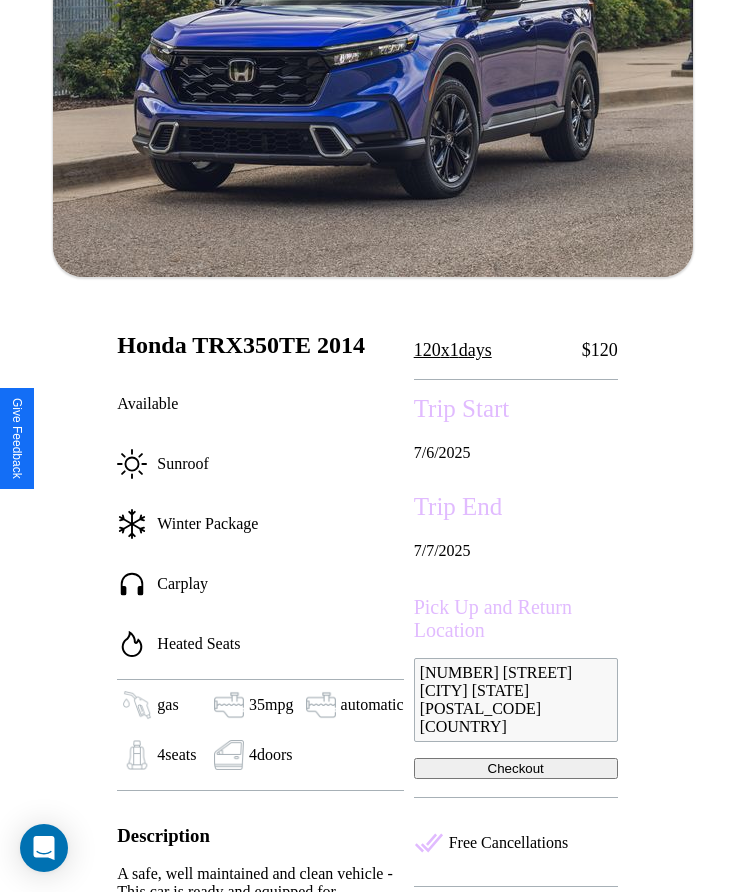 scroll, scrollTop: 539, scrollLeft: 0, axis: vertical 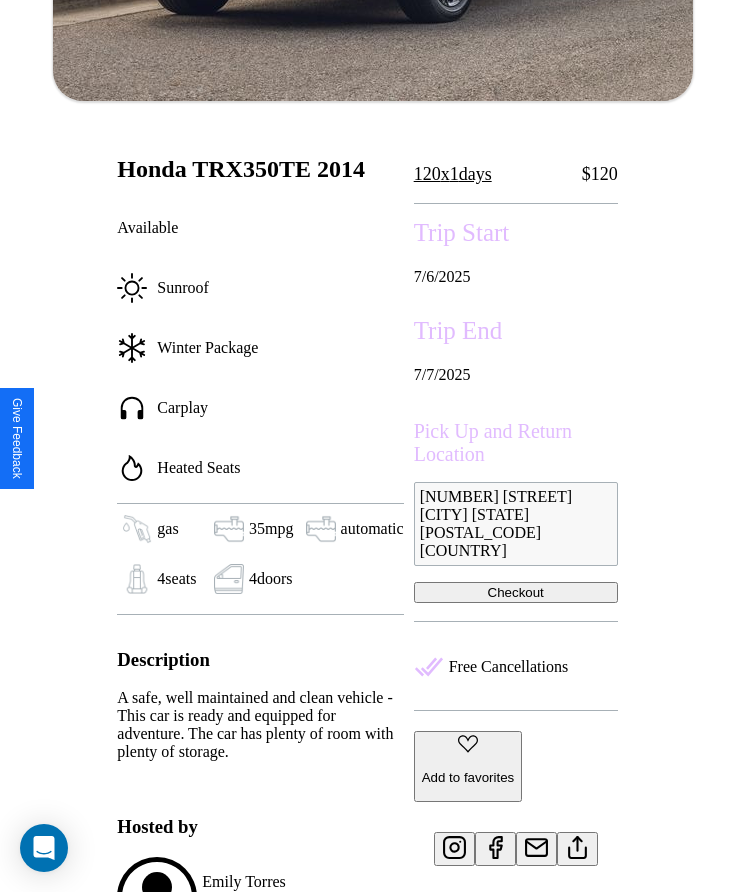 click on "Checkout" at bounding box center (516, 592) 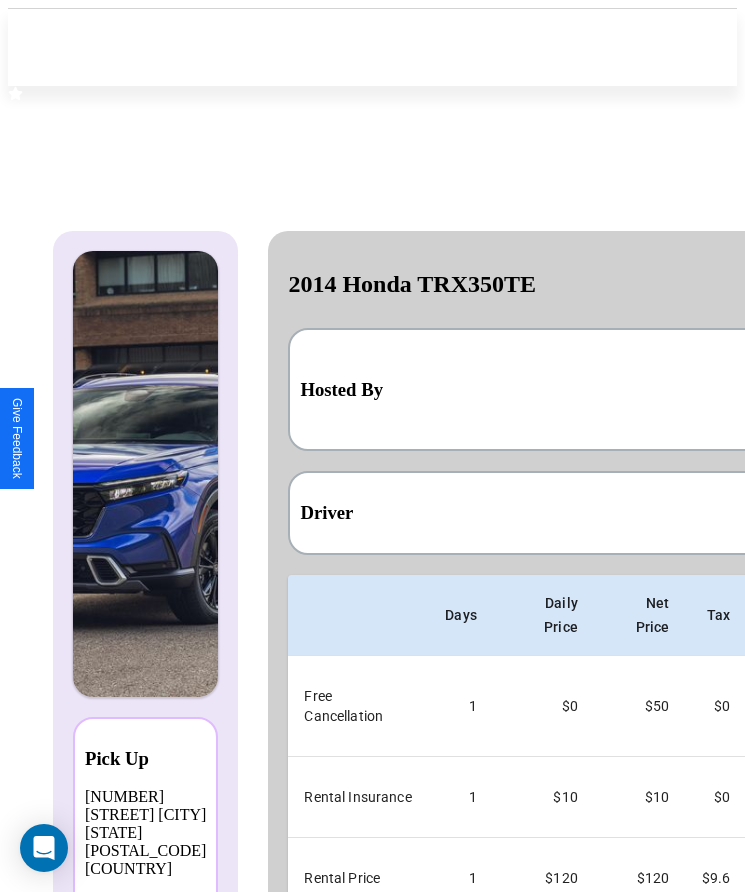 scroll, scrollTop: 0, scrollLeft: 118, axis: horizontal 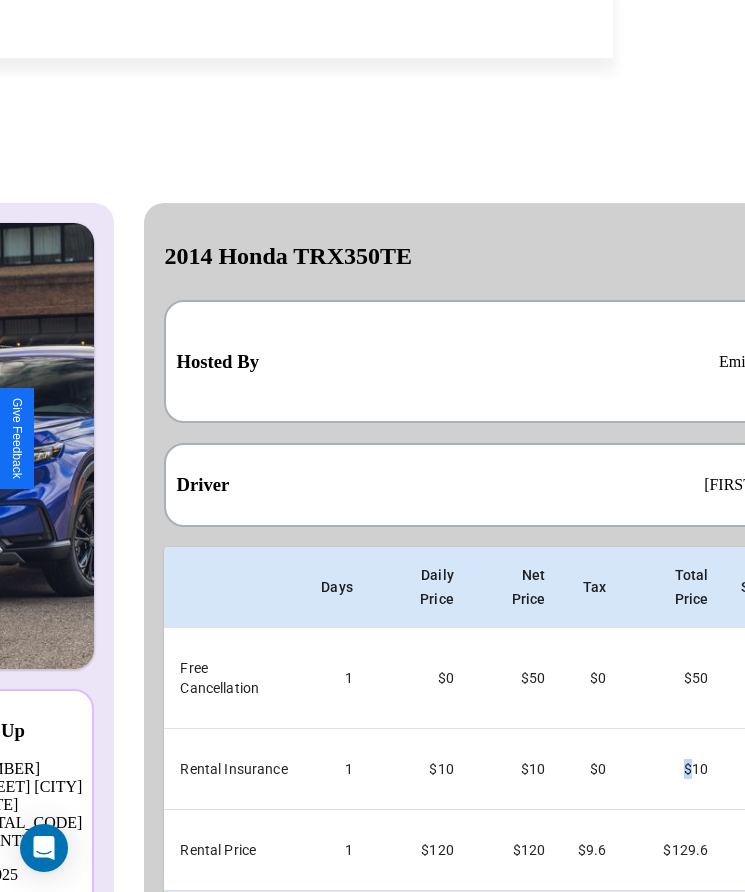click on "Checkout" at bounding box center [716, 1019] 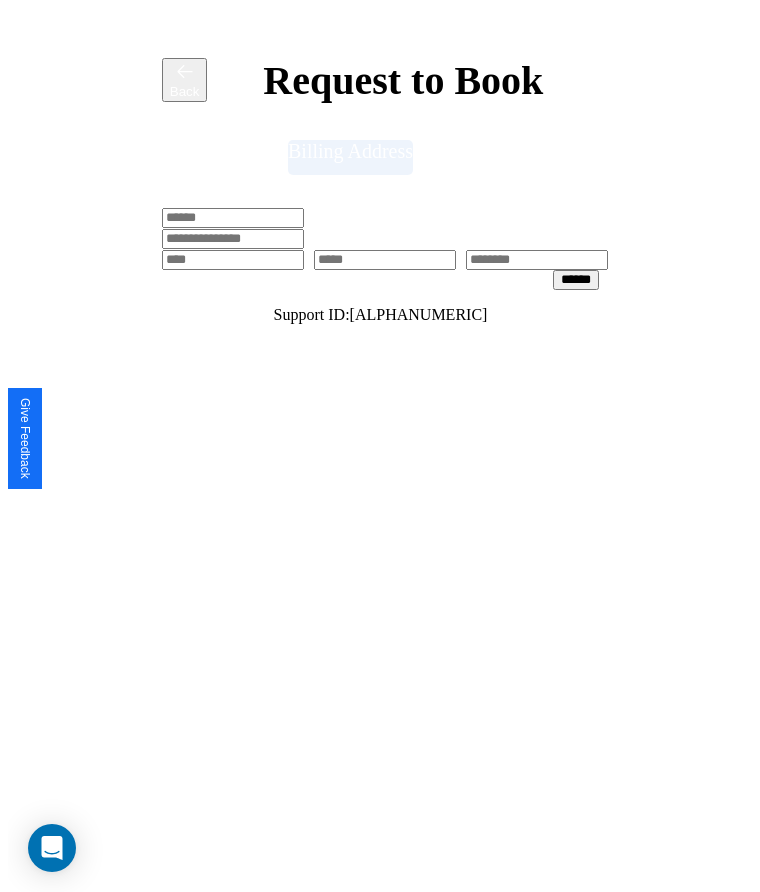 scroll, scrollTop: 0, scrollLeft: 0, axis: both 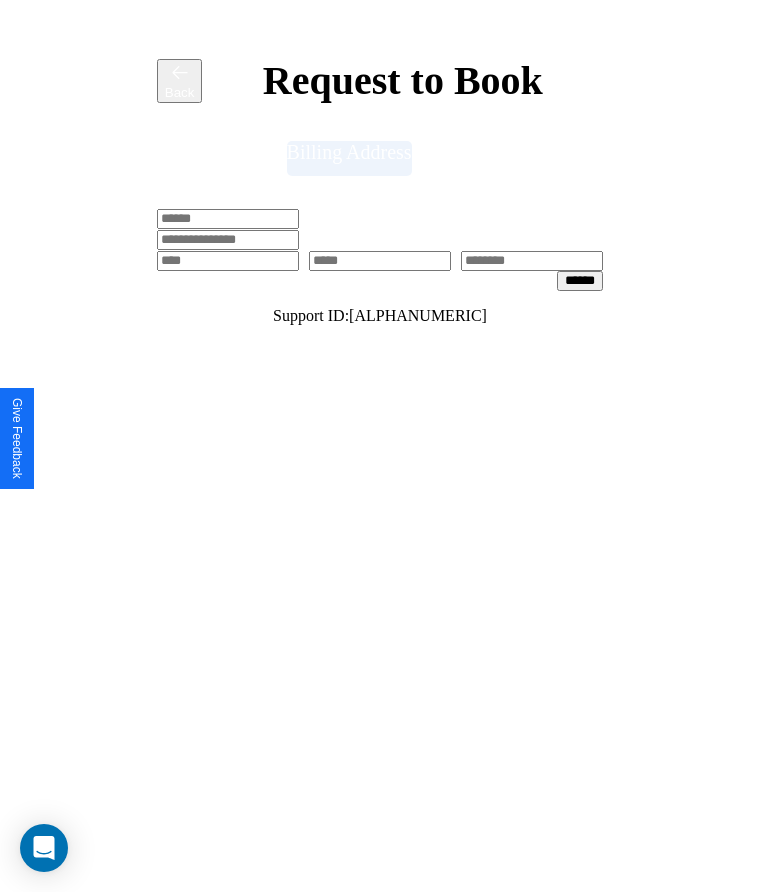 click at bounding box center [228, 219] 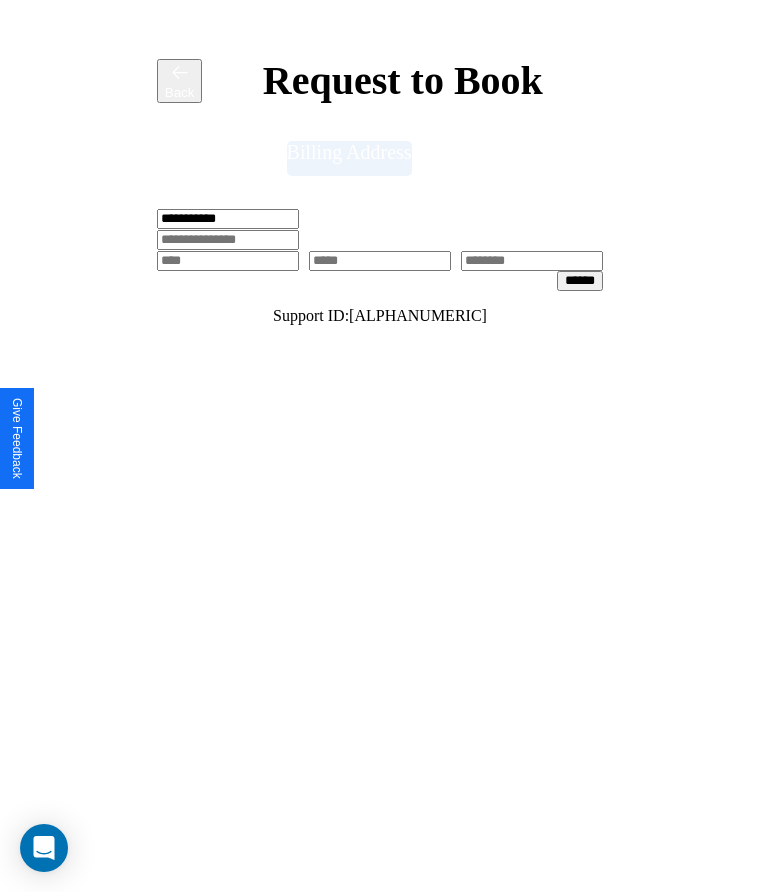 type on "**********" 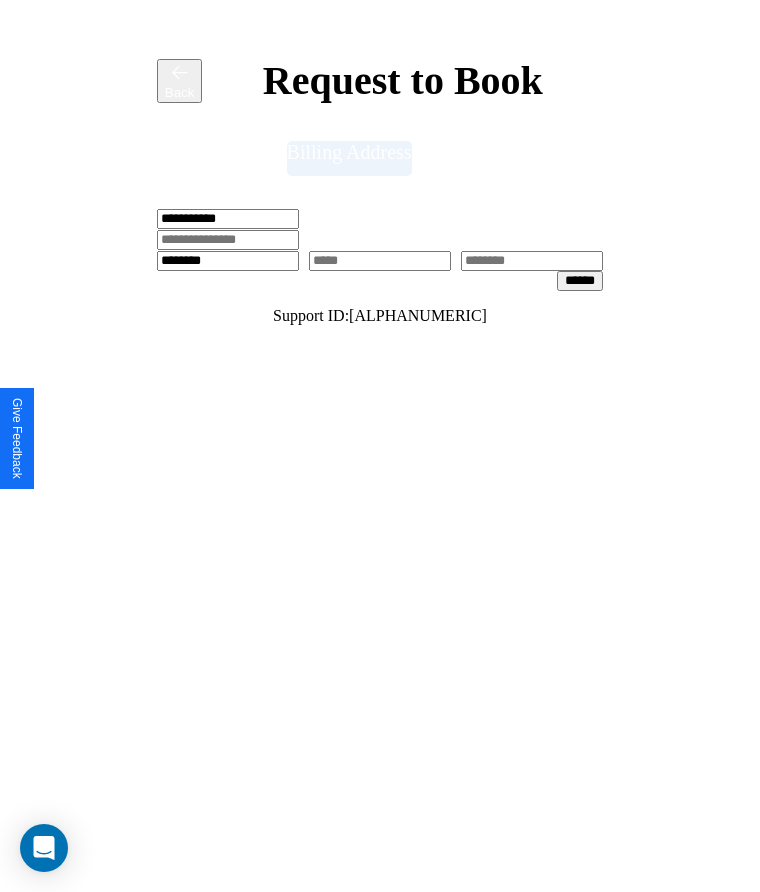 type on "********" 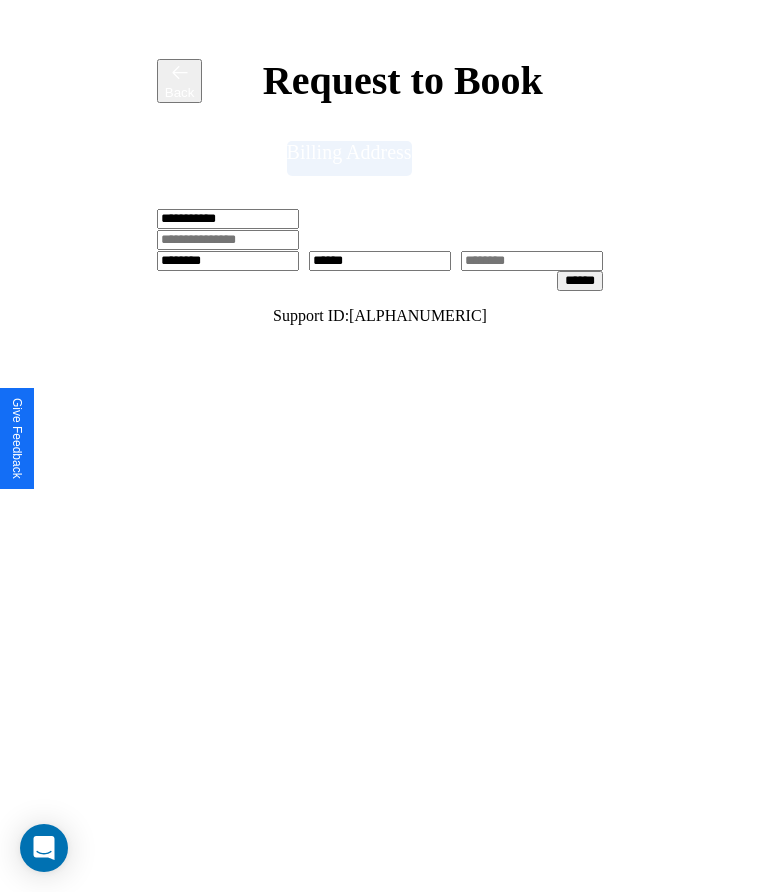 scroll, scrollTop: 0, scrollLeft: 309, axis: horizontal 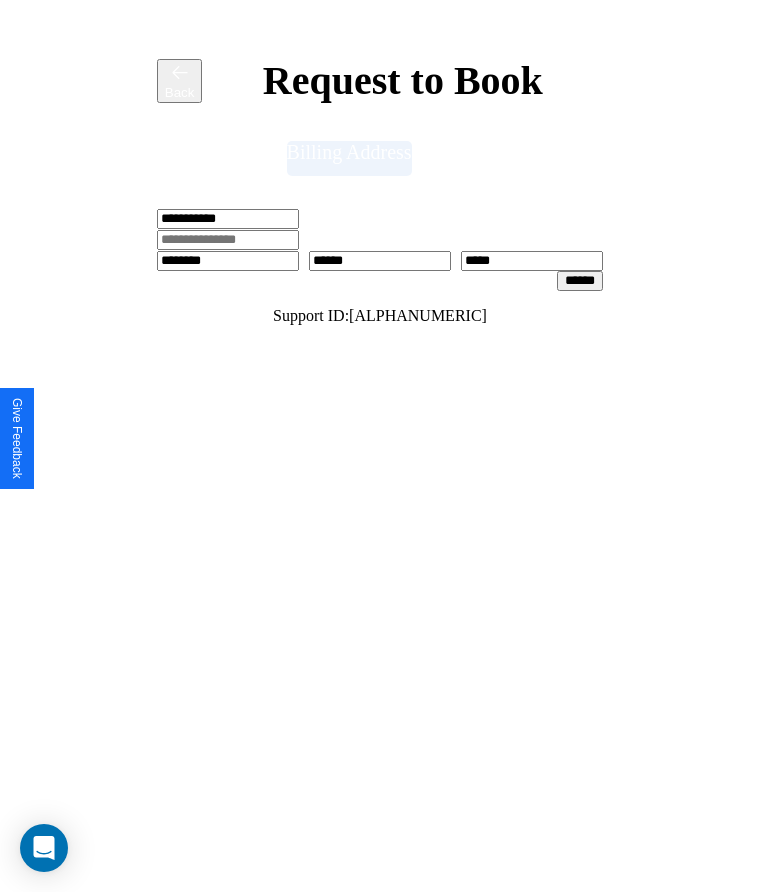type on "*****" 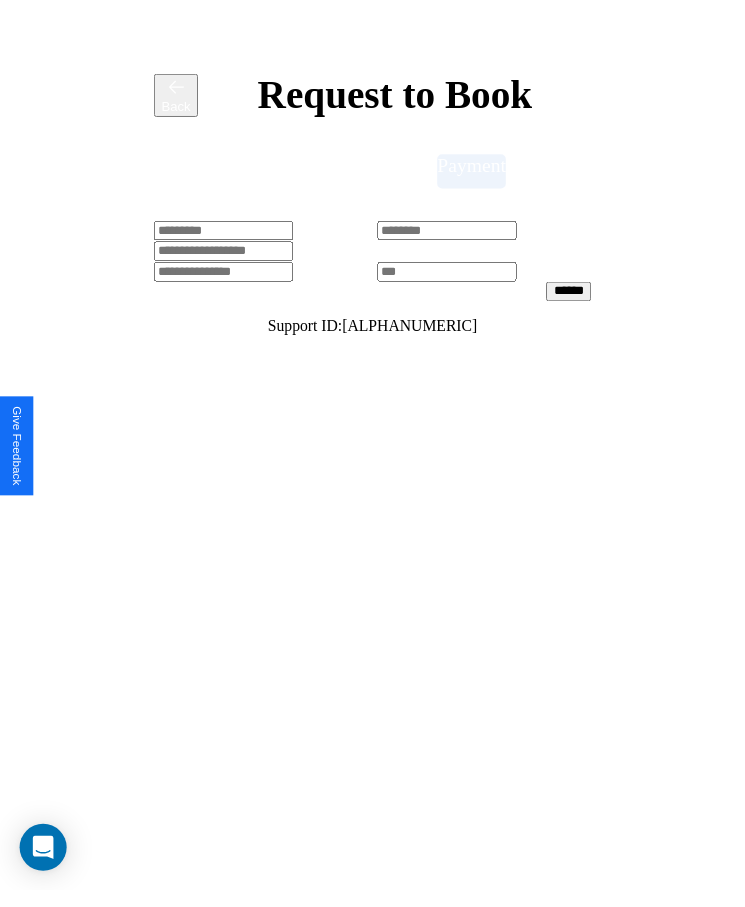 scroll, scrollTop: 0, scrollLeft: 0, axis: both 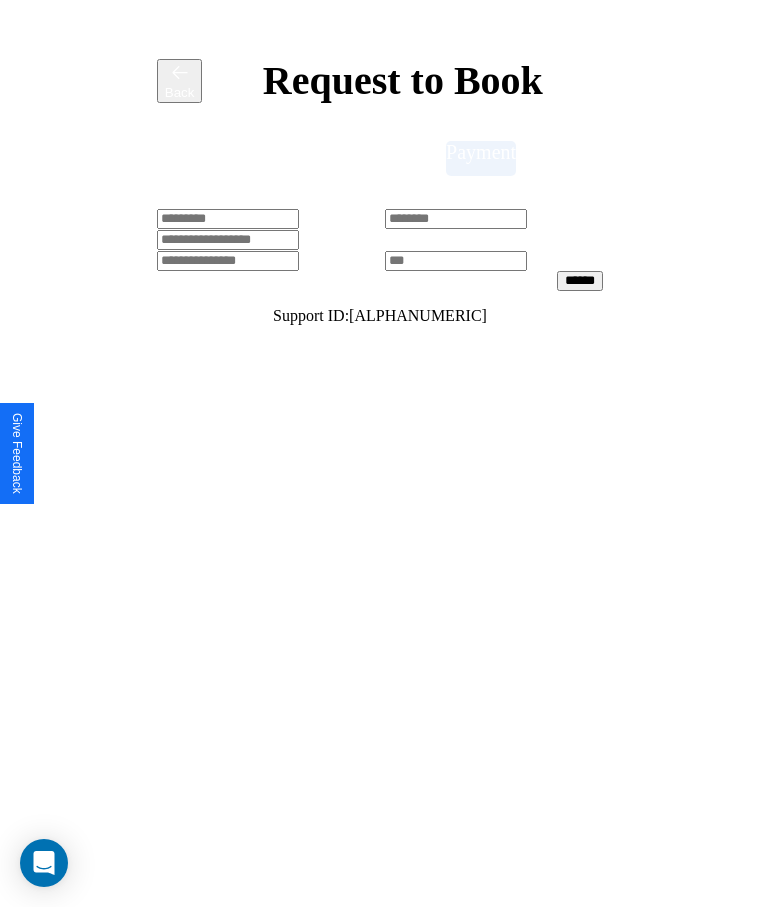 click at bounding box center (228, 219) 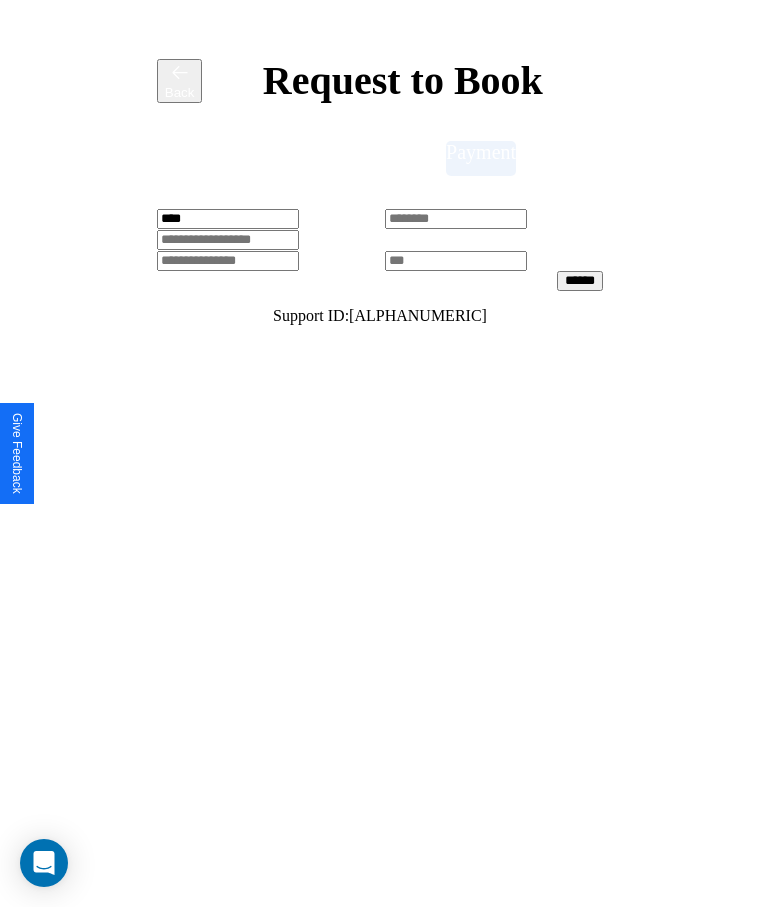 type on "****" 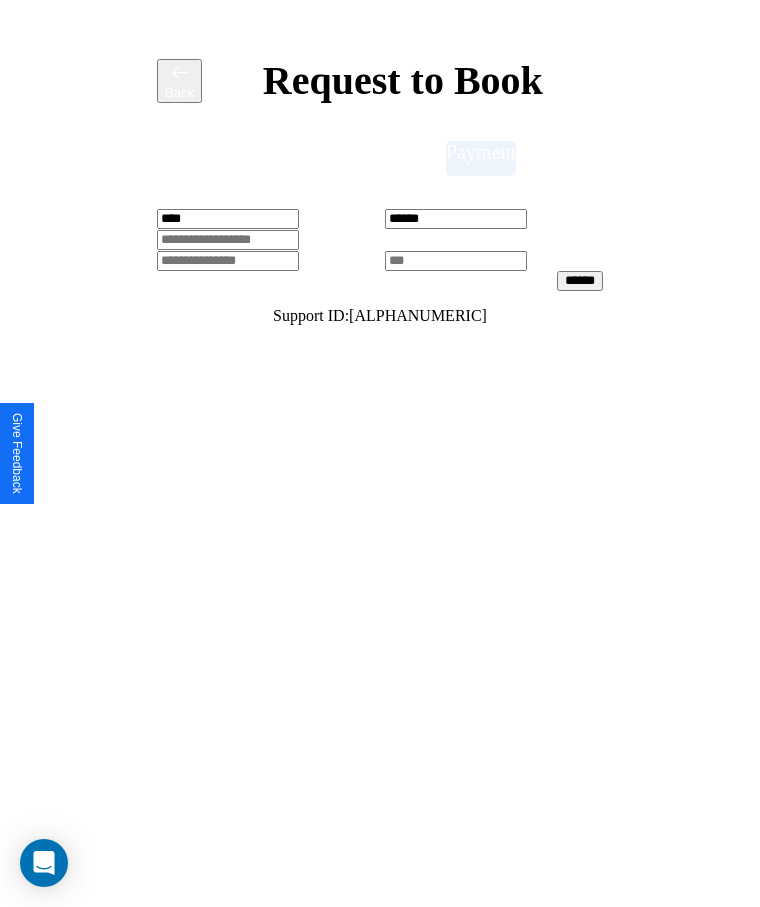 type on "******" 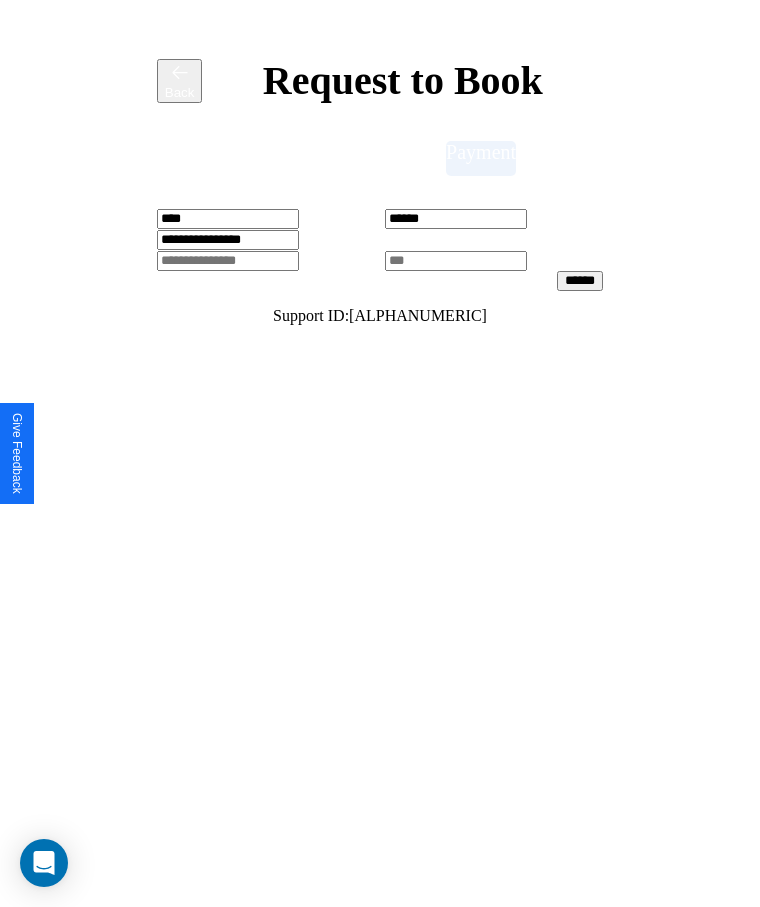 type on "**********" 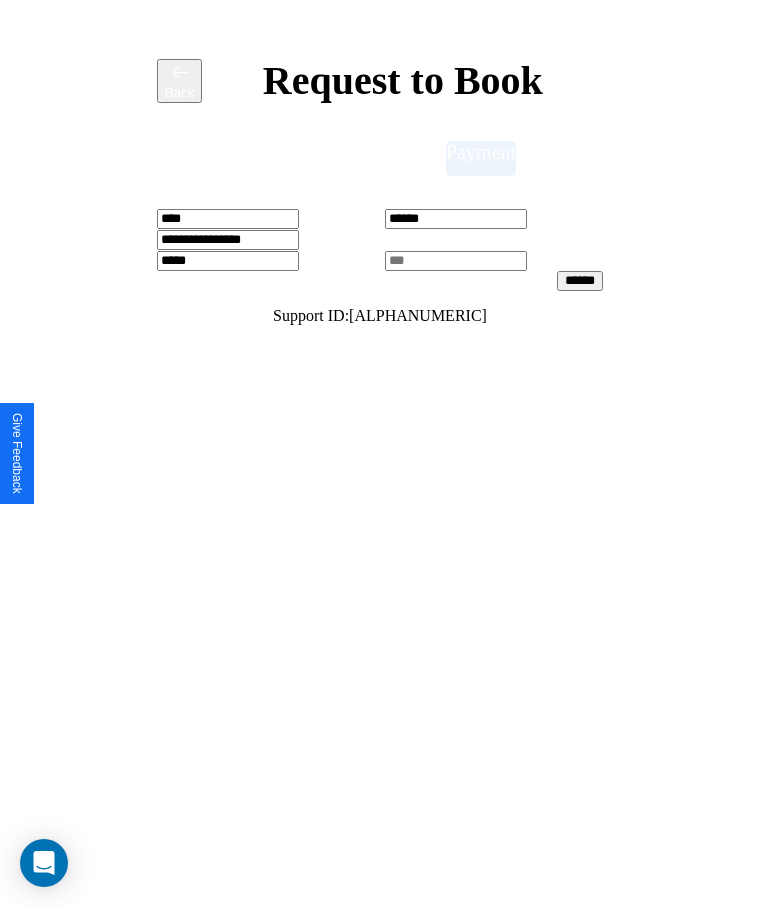 type on "*****" 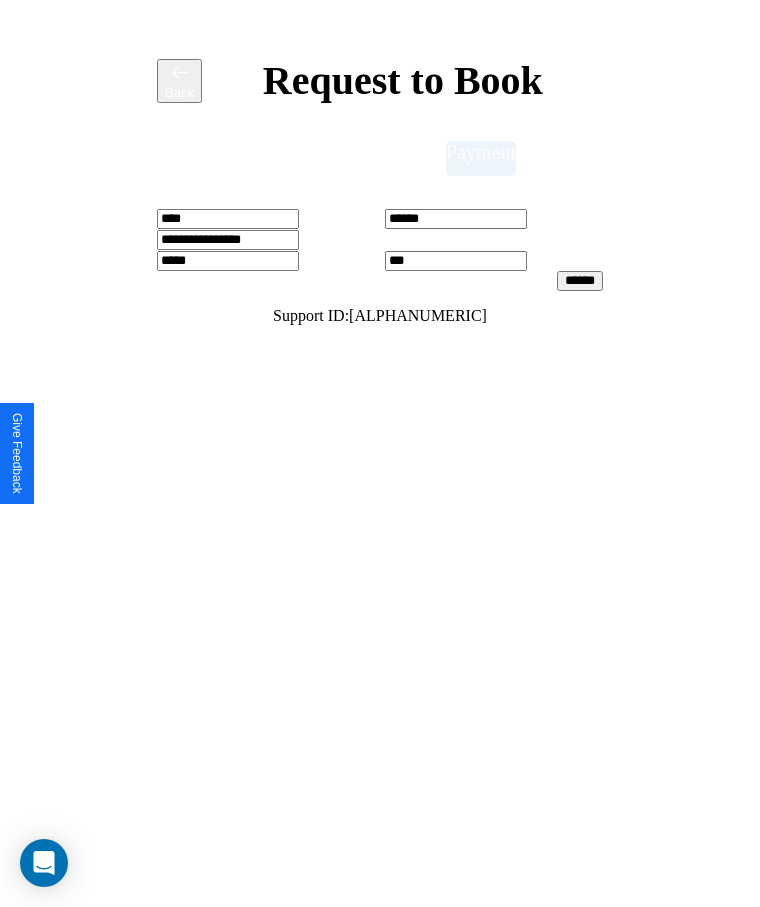 type on "***" 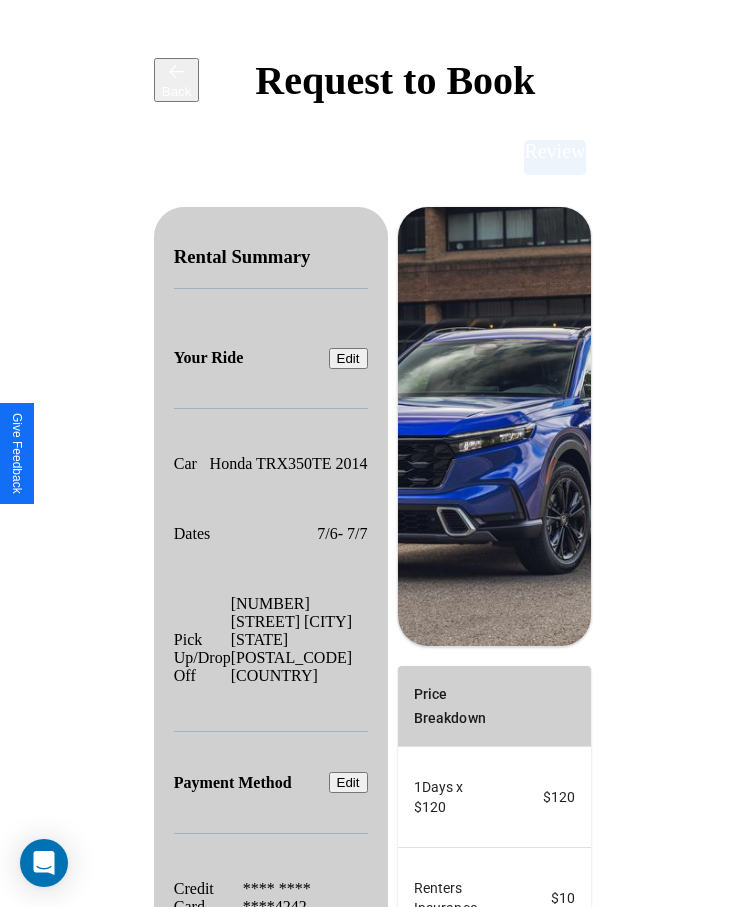 click on "Promo Code" at bounding box center [443, 1175] 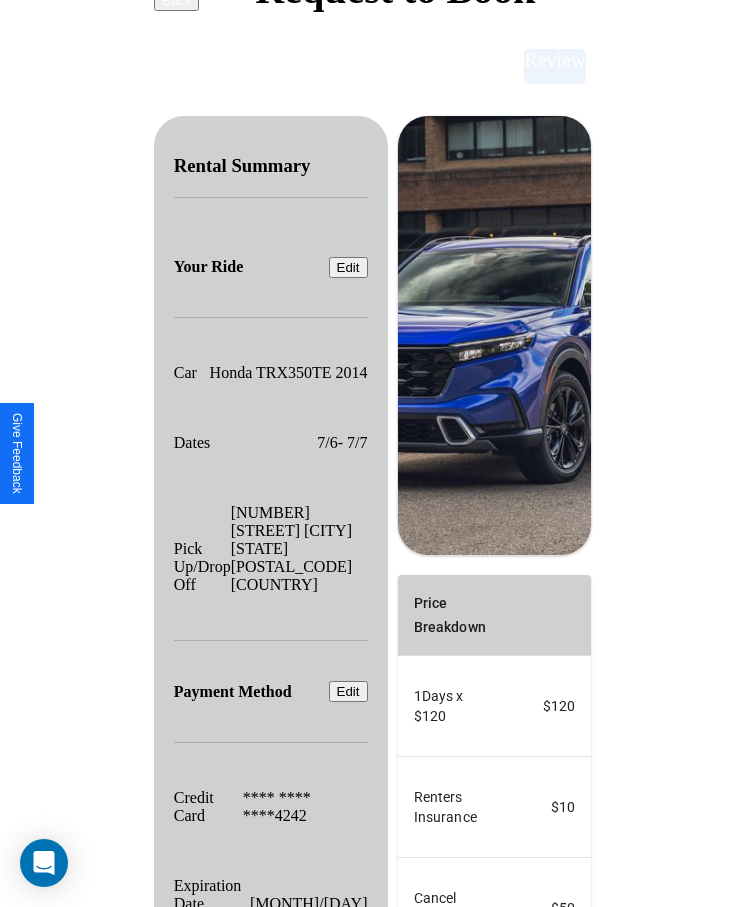 scroll, scrollTop: 137, scrollLeft: 0, axis: vertical 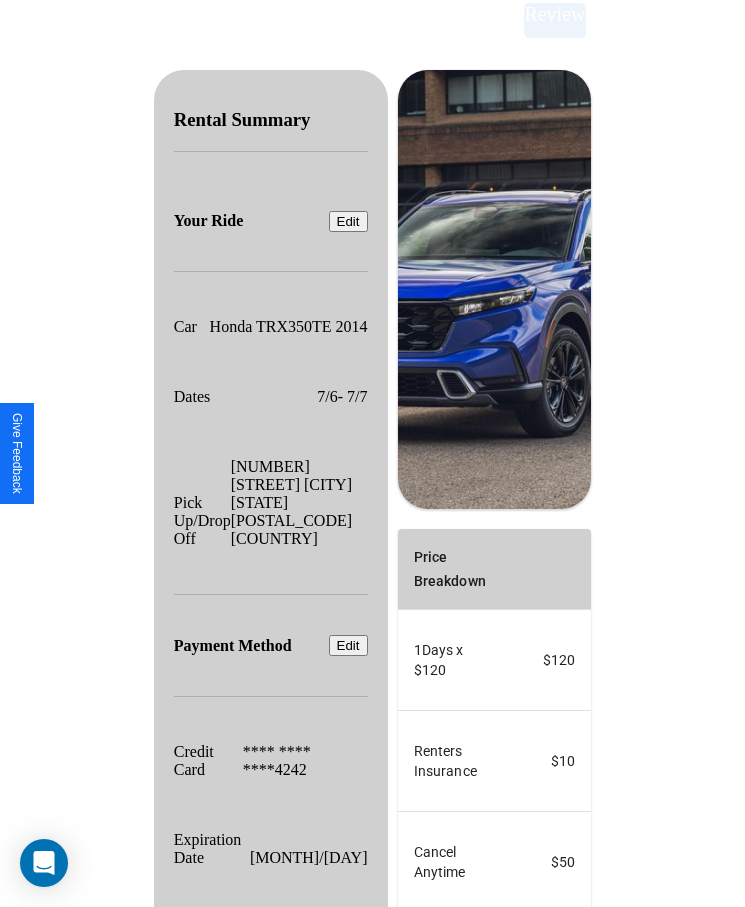 click on "Confirm & Submit" at bounding box center (531, 1192) 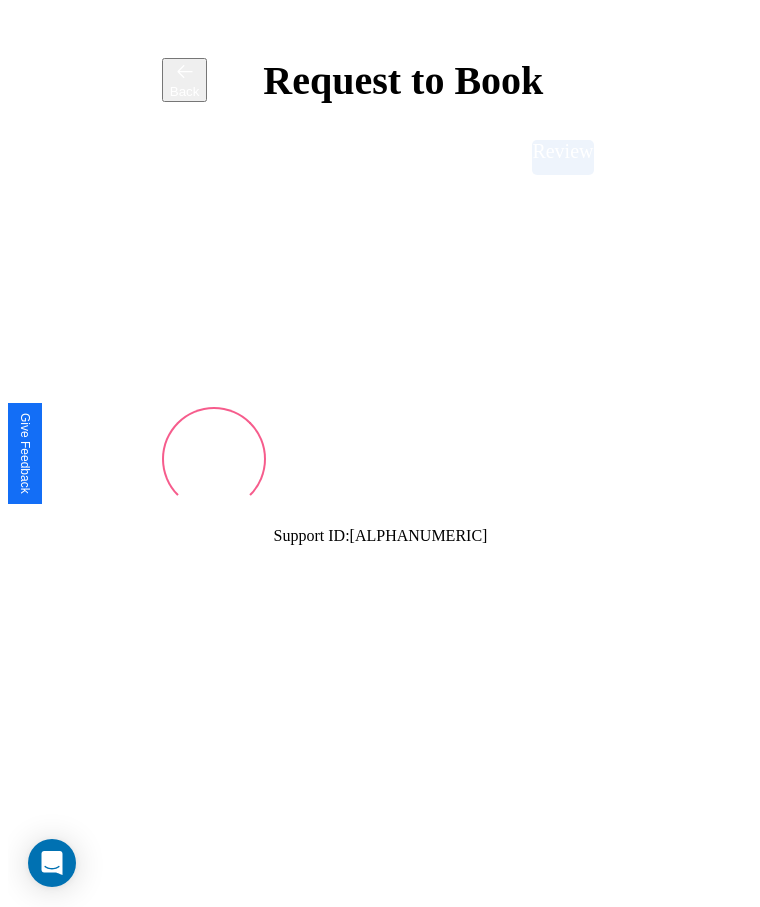 scroll, scrollTop: 0, scrollLeft: 0, axis: both 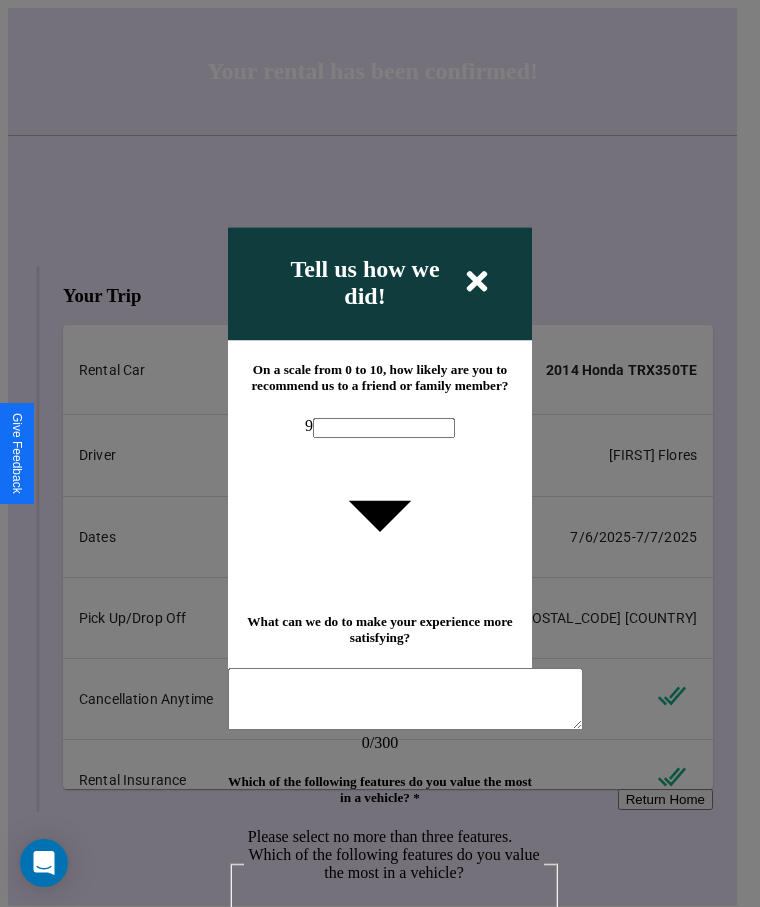 click on "9" at bounding box center (380, 427) 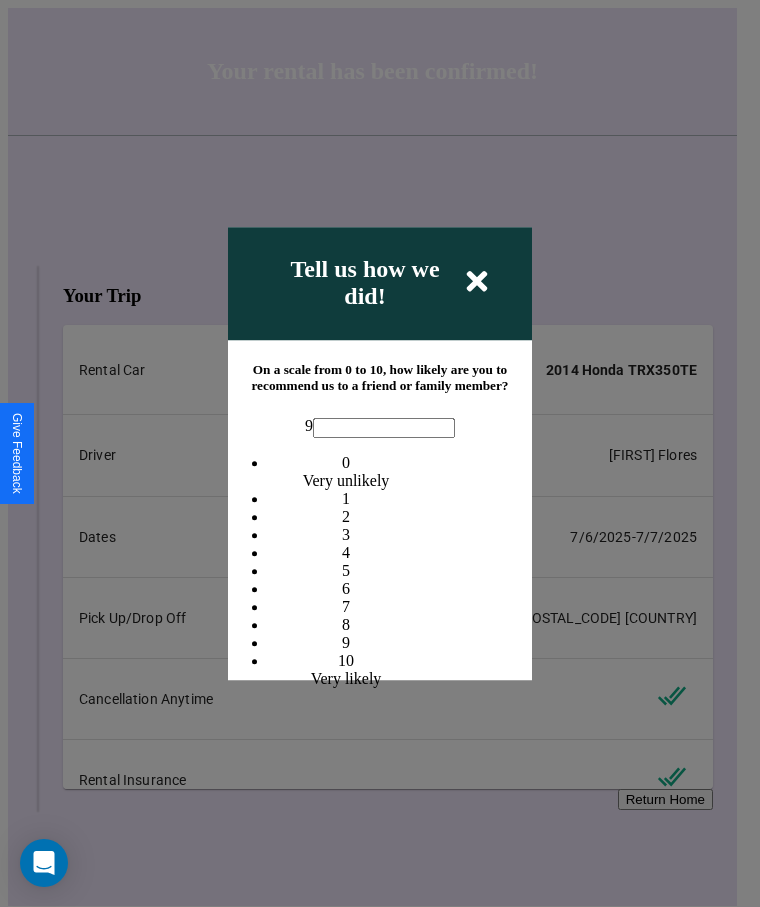 click on "7" at bounding box center (346, 606) 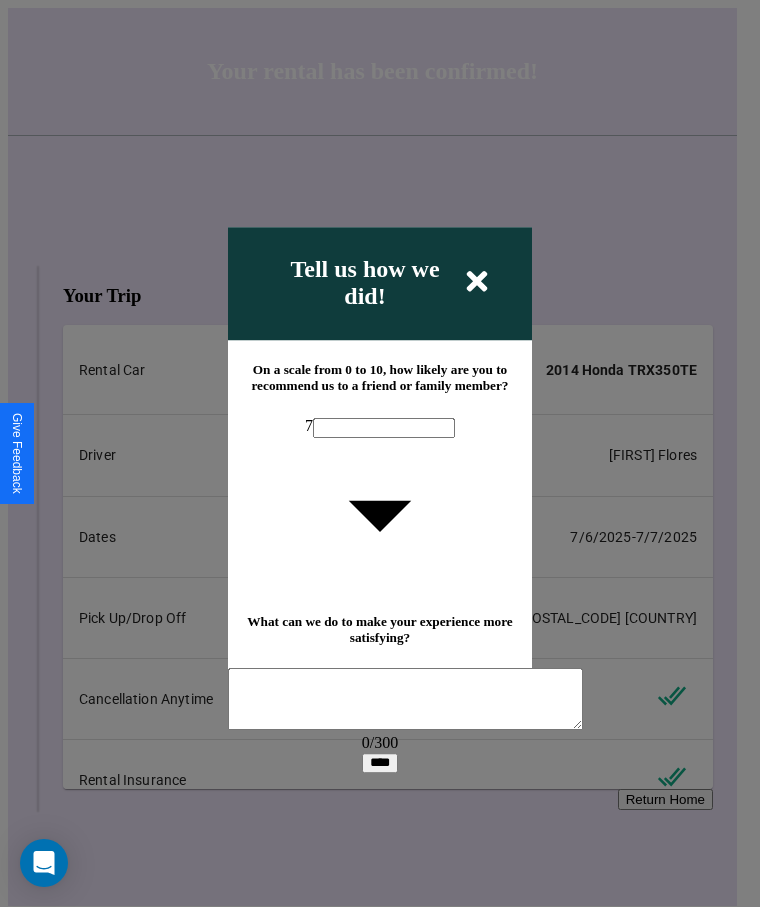 click at bounding box center [405, 699] 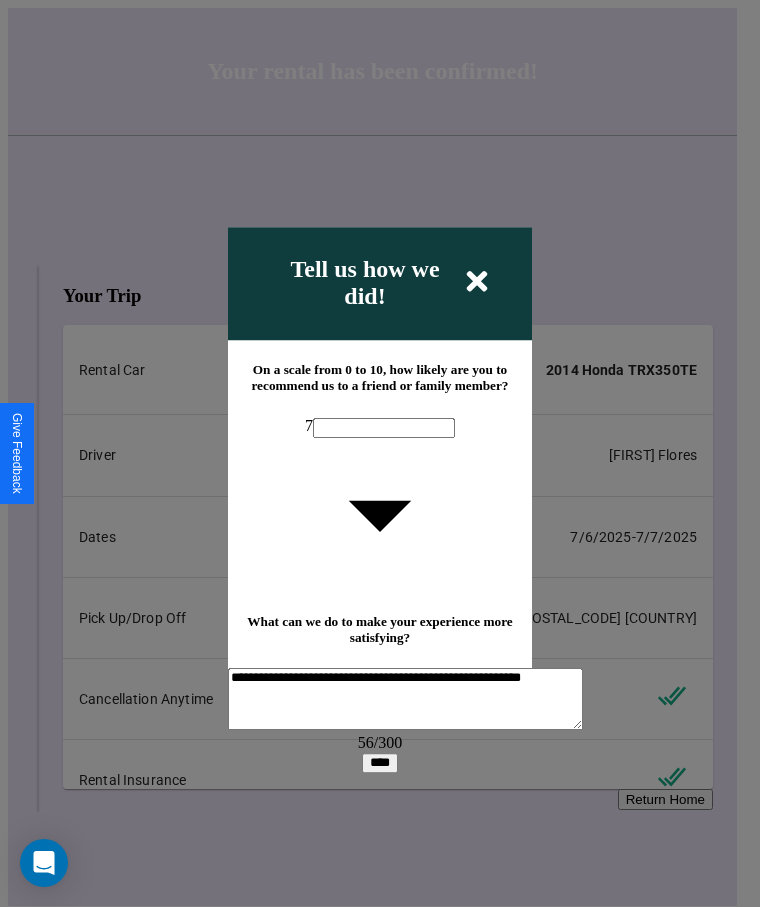 scroll, scrollTop: 6, scrollLeft: 0, axis: vertical 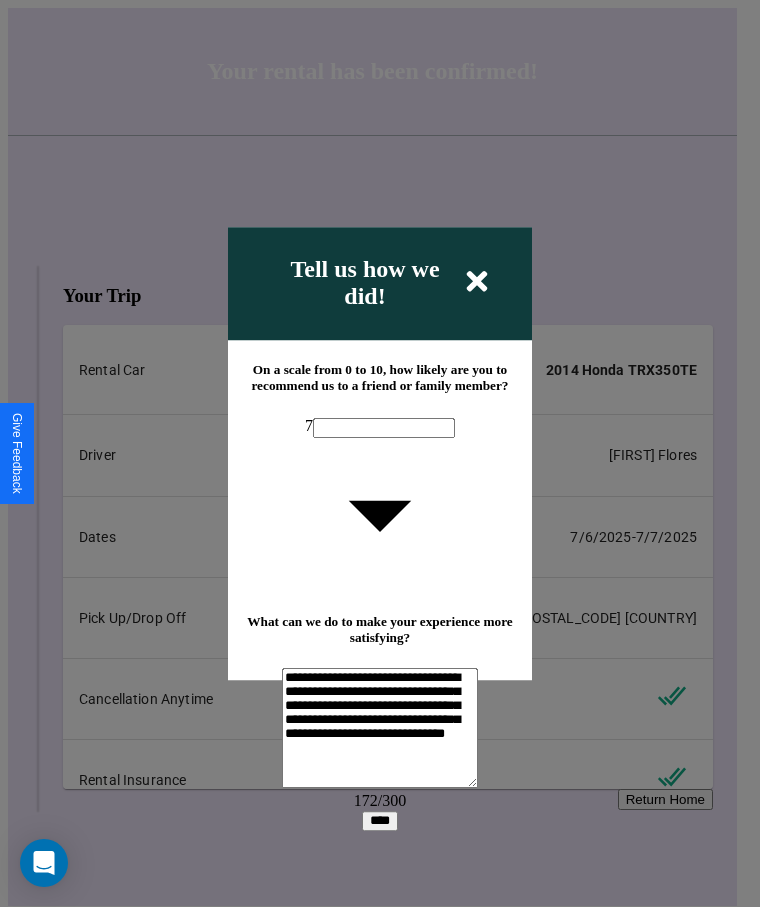 type on "**********" 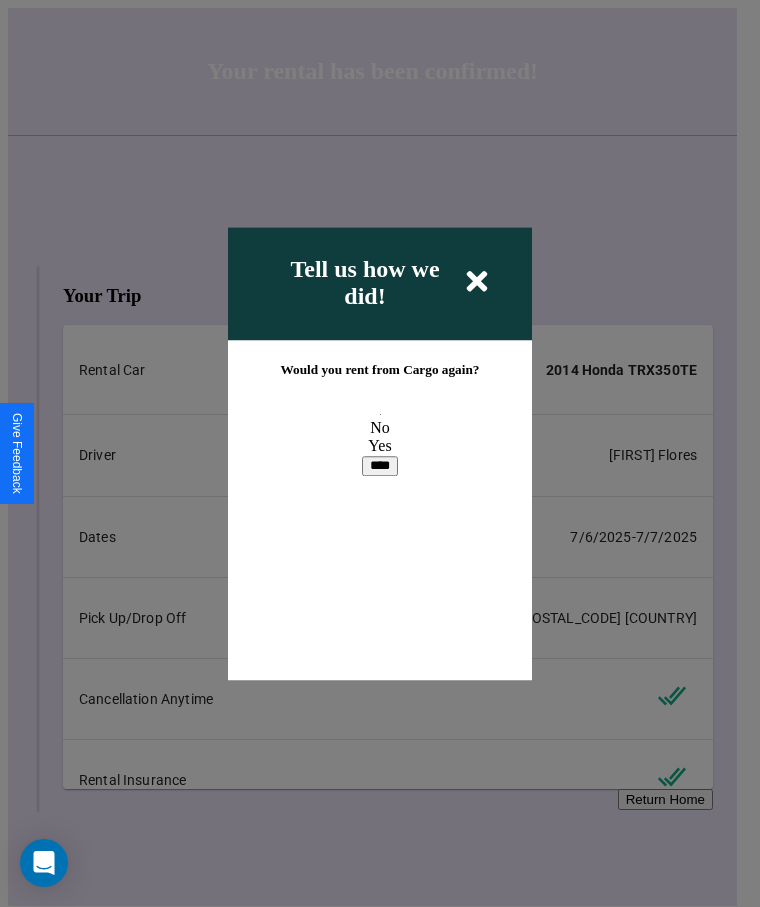 click on "Yes" at bounding box center (380, 427) 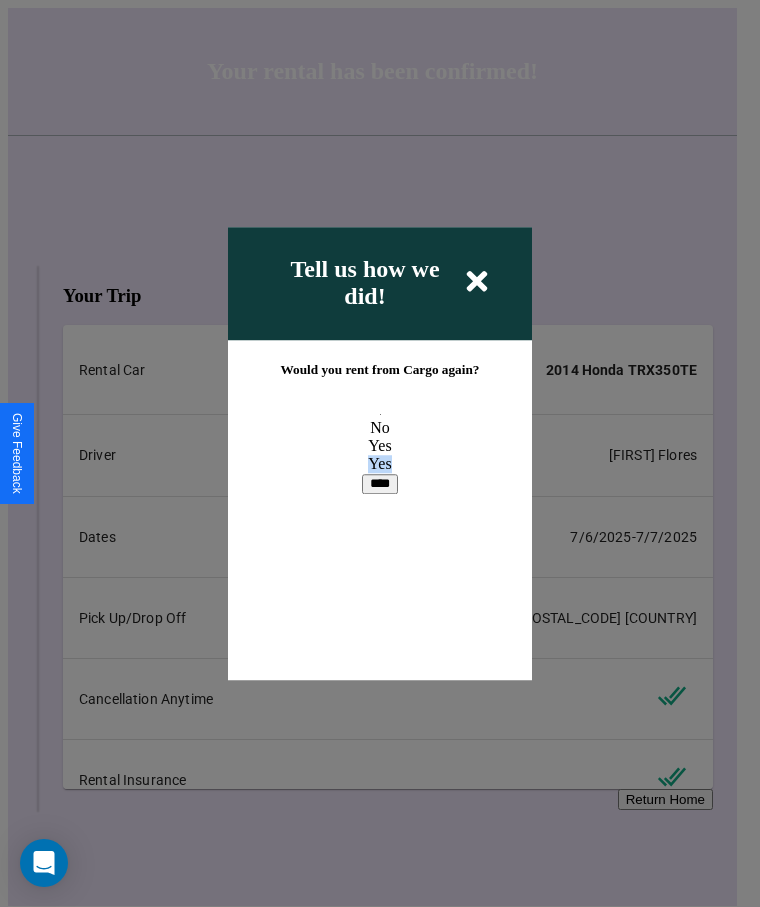 click on "****" at bounding box center [380, 484] 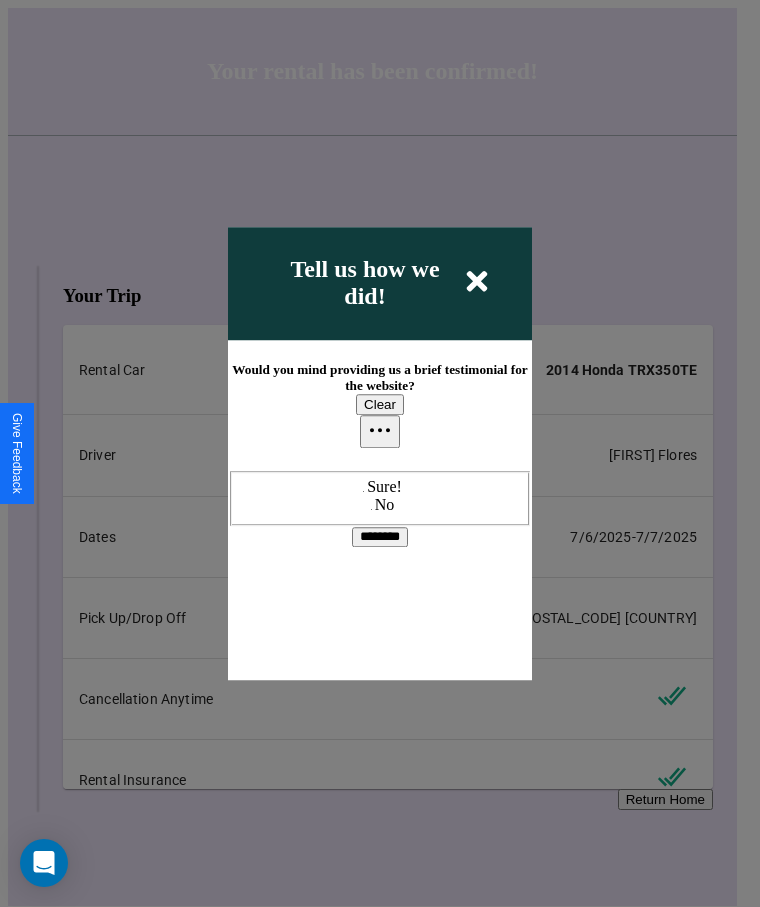 click at bounding box center [367, 487] 